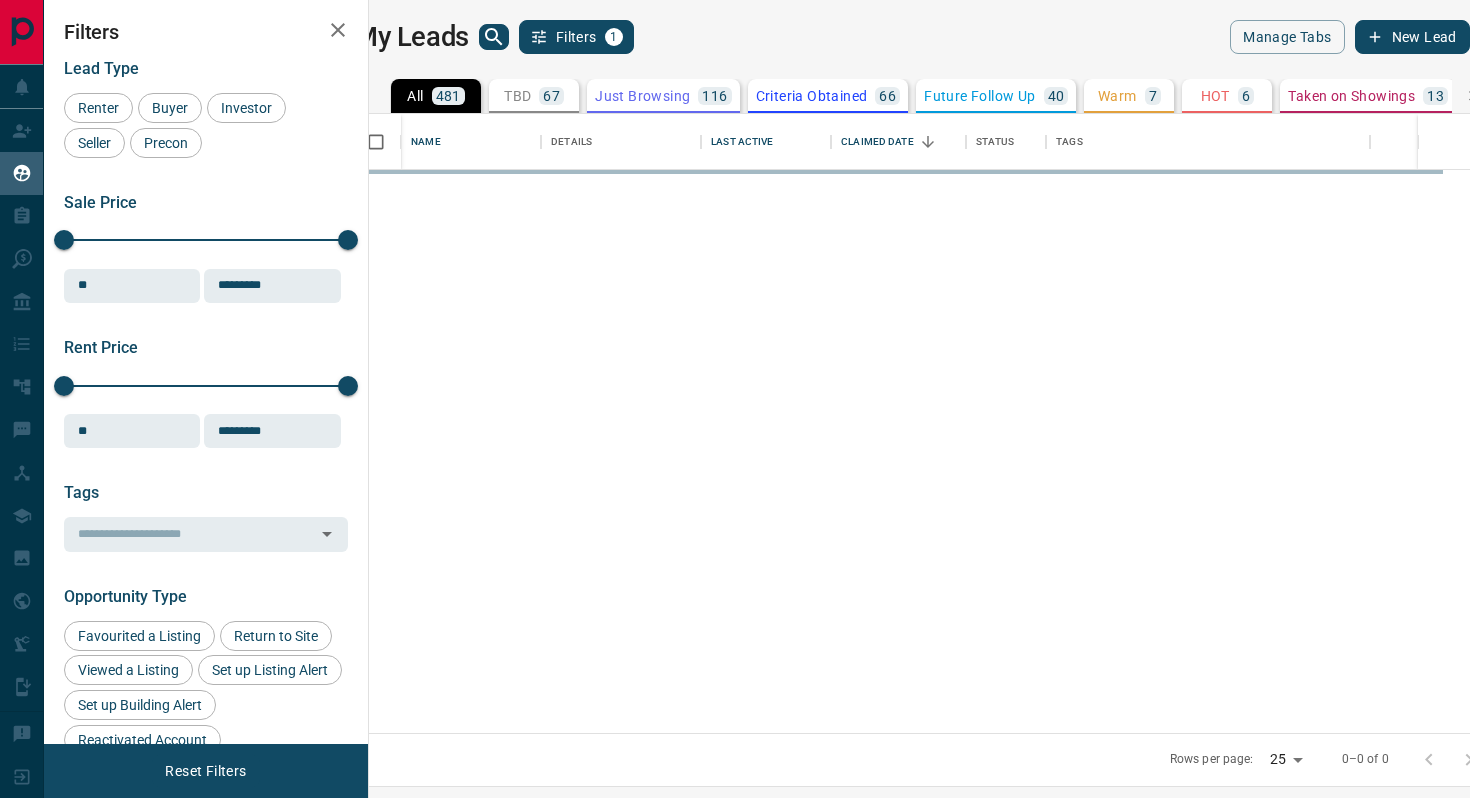 scroll, scrollTop: 0, scrollLeft: 0, axis: both 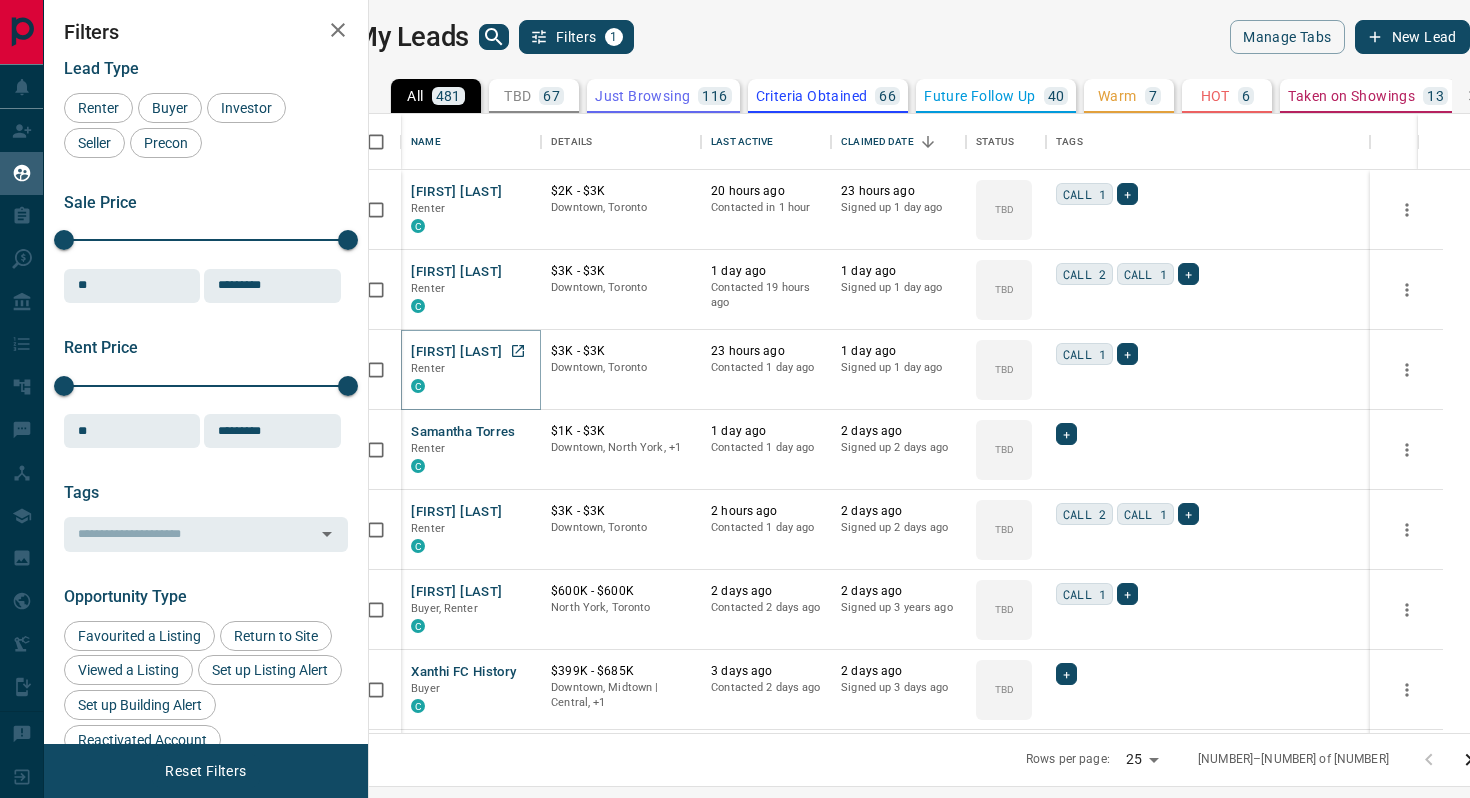 click on "[FIRST] [LAST]" at bounding box center [456, 352] 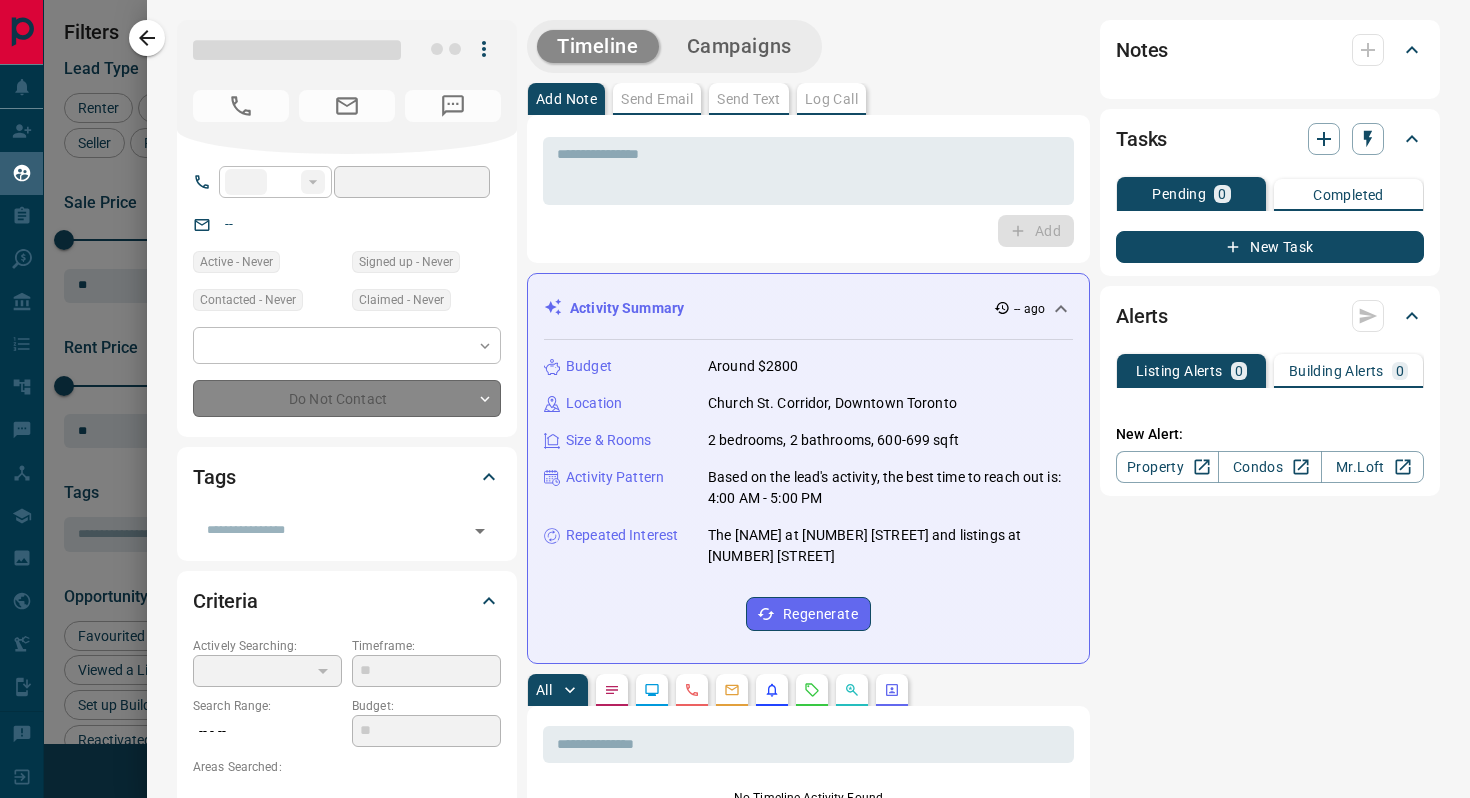 type on "**" 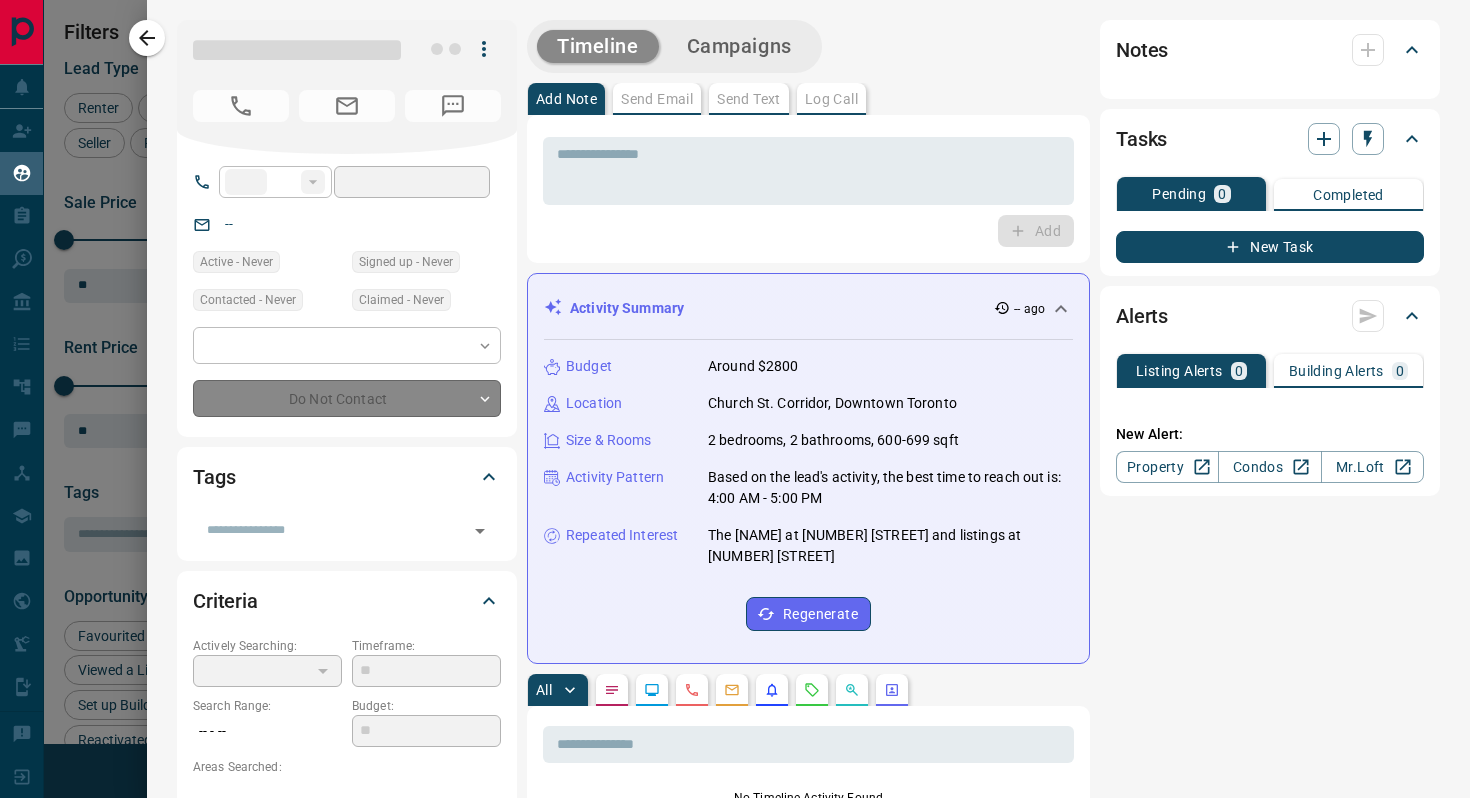 type on "**********" 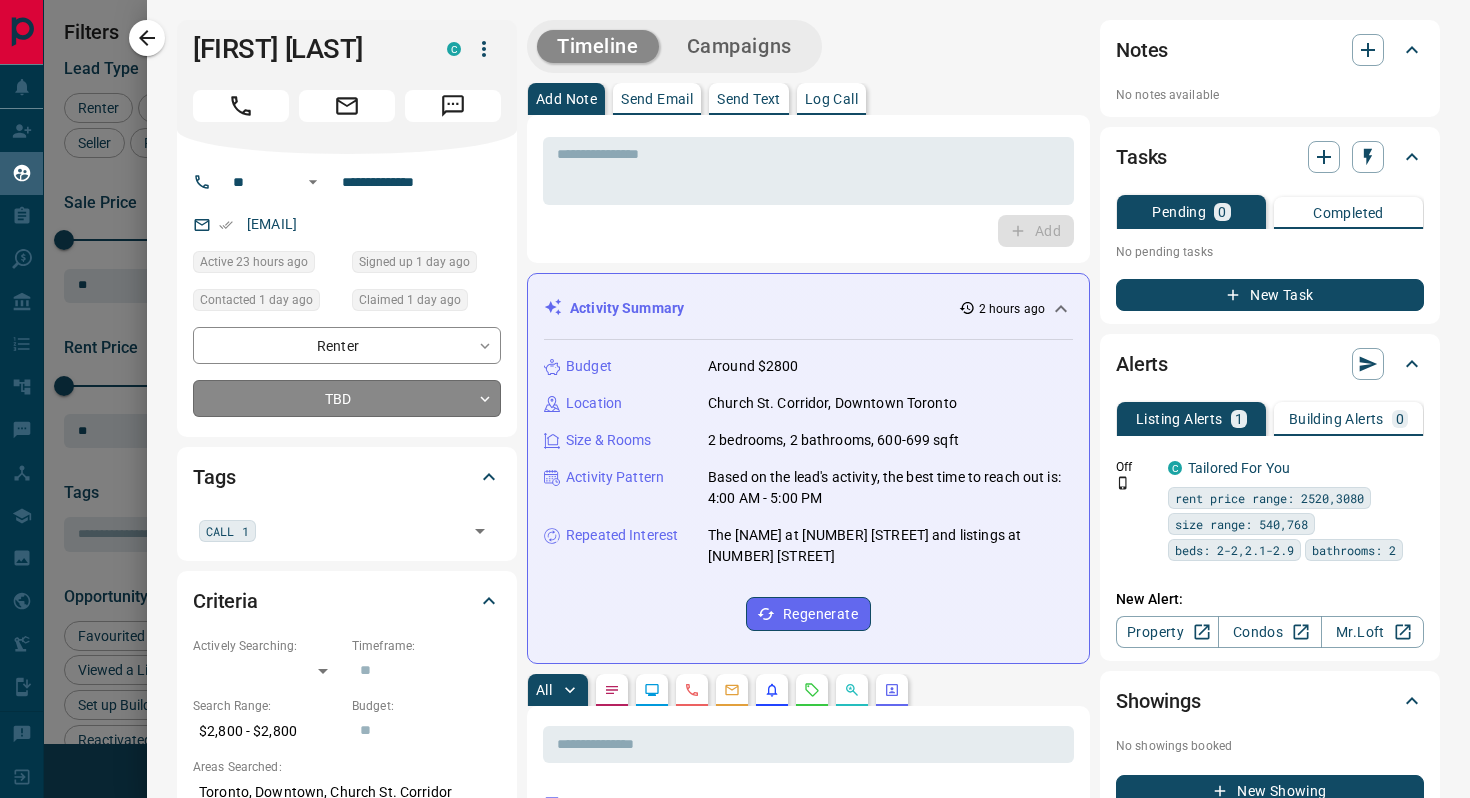 click on "Lead Transfers Claim Leads My Leads Tasks Opportunities Deals Campaigns Automations Messages Broker Bay Training Media Services Agent Resources Precon Worksheet Mobile Apps Disclosure Logout My Leads Filters [NUMBER] Manage Tabs New Lead All [NUMBER] TBD [NUMBER] Do Not Contact - Not Responsive [NUMBER] Bogus [NUMBER] Just Browsing [NUMBER] Criteria Obtained [NUMBER] Future Follow Up [NUMBER] Warm [NUMBER] HOT [NUMBER] Taken on Showings [NUMBER] Submitted Offer - Client [NUMBER] Name Details Last Active Claimed Date Status Tags [FIRST] [LAST] Renter C $[NUMBER] - $[NUMBER] [CITY], [CITY] [NUMBER] hours ago Contacted in [NUMBER] hours [NUMBER] hours ago Signed up [NUMBER] day ago TBD CALL [NUMBER] + [FIRST] [LAST] Renter C $[NUMBER] - $[NUMBER] [CITY], [CITY] [NUMBER] day ago Contacted [NUMBER] hours ago [NUMBER] day ago Signed up [NUMBER] day ago TBD CALL [NUMBER] CALL [NUMBER] + [FIRST] [LAST] Renter C $[NUMBER] - $[NUMBER] [CITY], [CITY] [NUMBER] hours ago Contacted [NUMBER] day ago [NUMBER] day ago Signed up [NUMBER] day ago TBD CALL [NUMBER] + [FIRST] [LAST] Renter C TBD +" at bounding box center [735, 386] 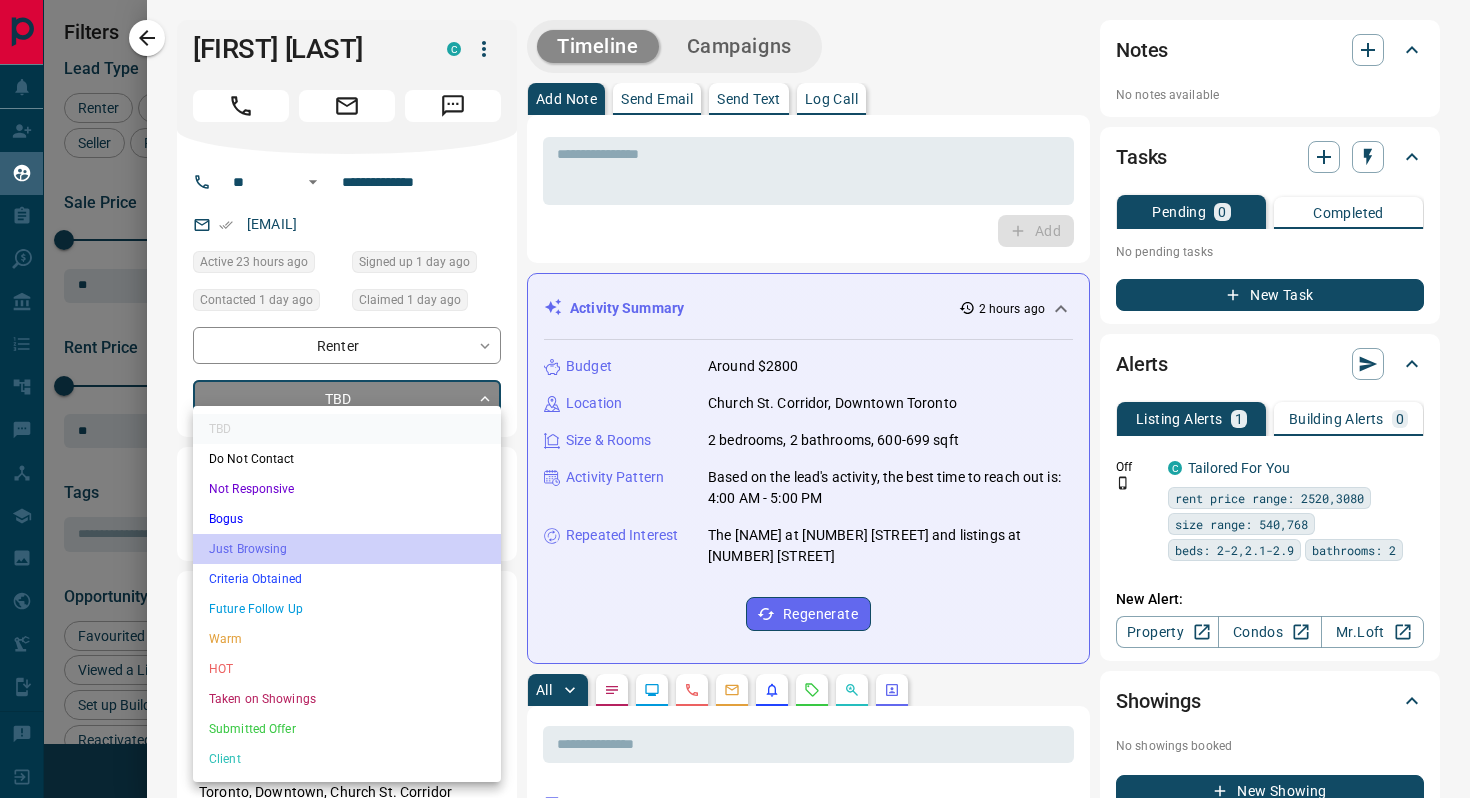 click on "Just Browsing" at bounding box center (347, 549) 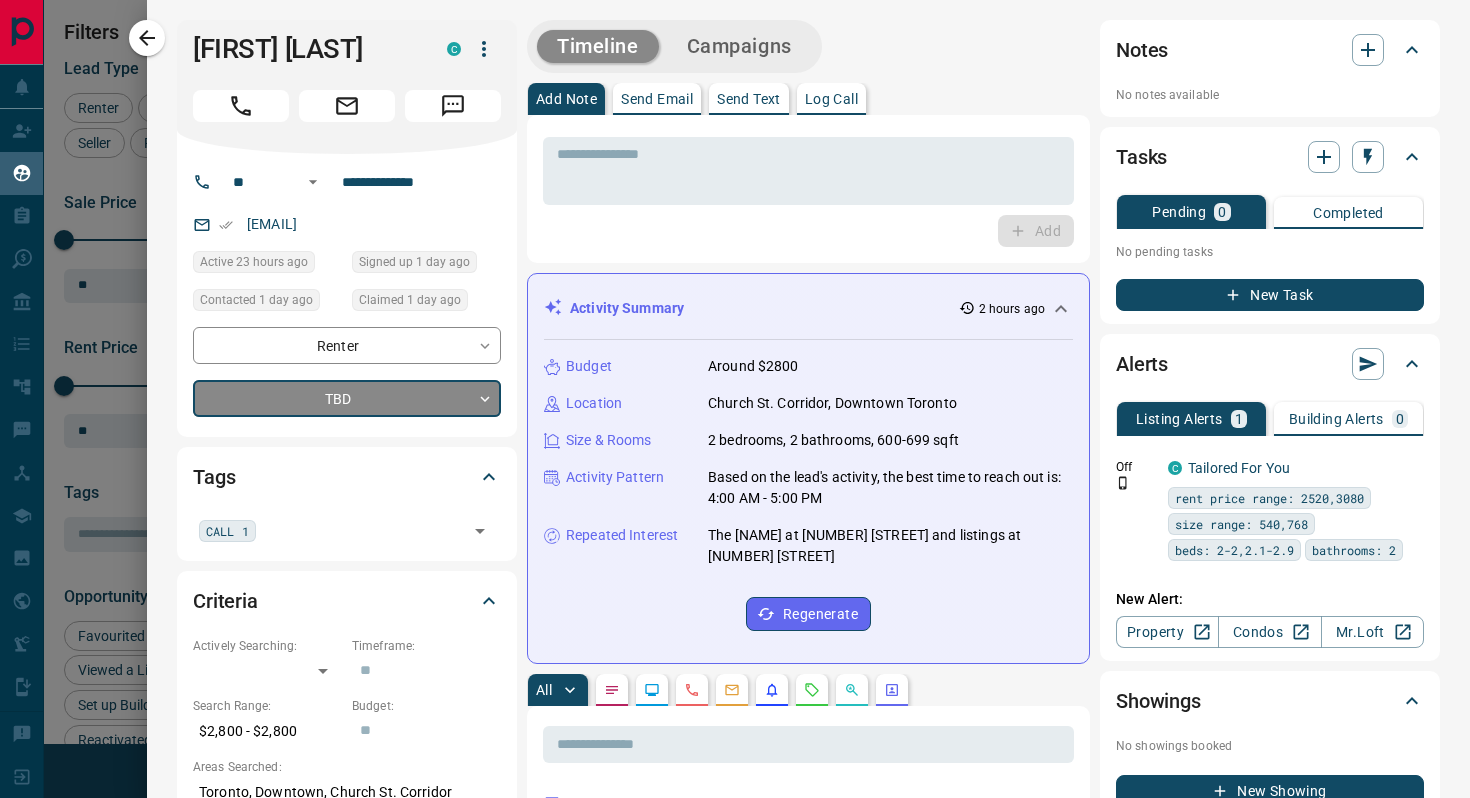 type on "*" 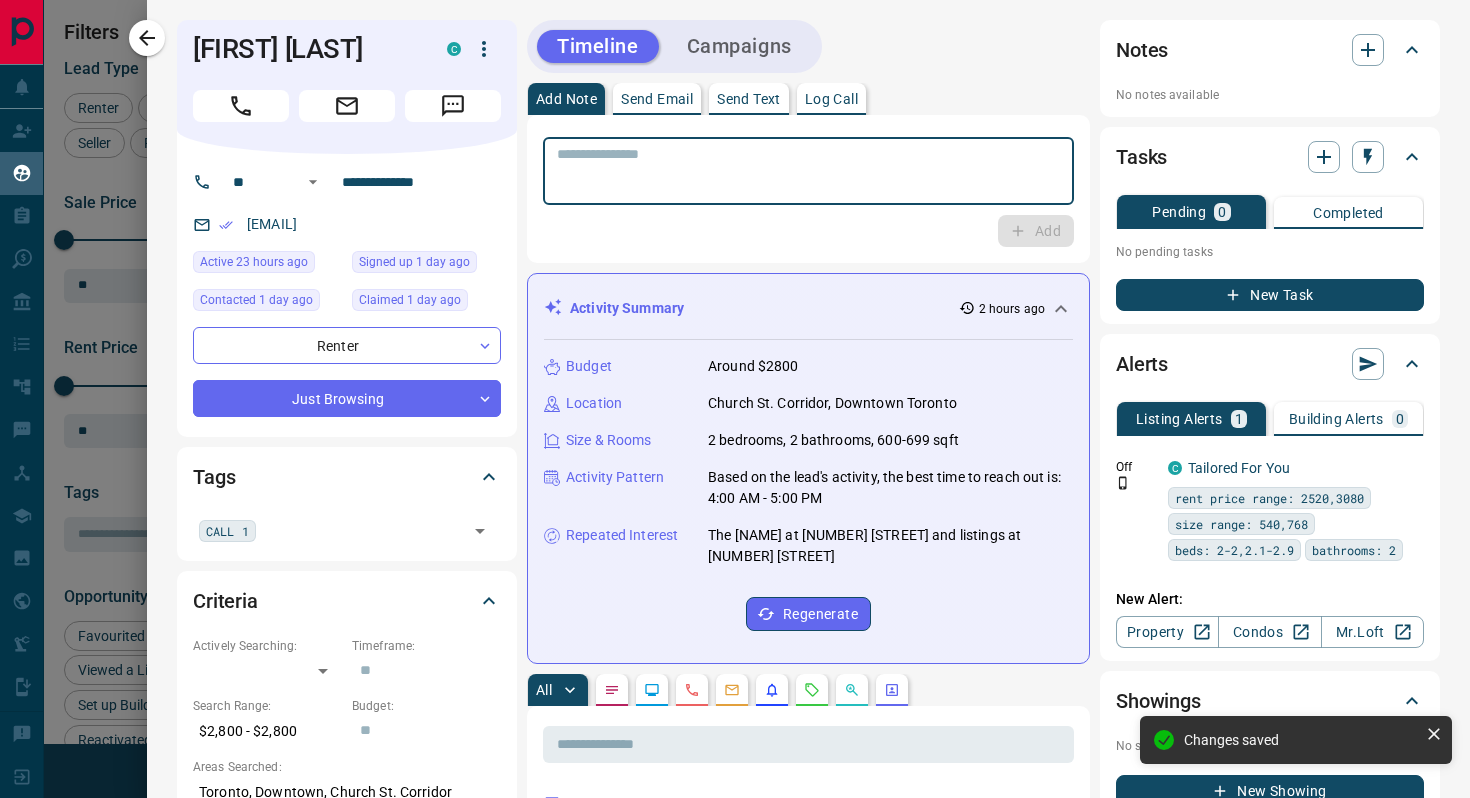 click at bounding box center (808, 171) 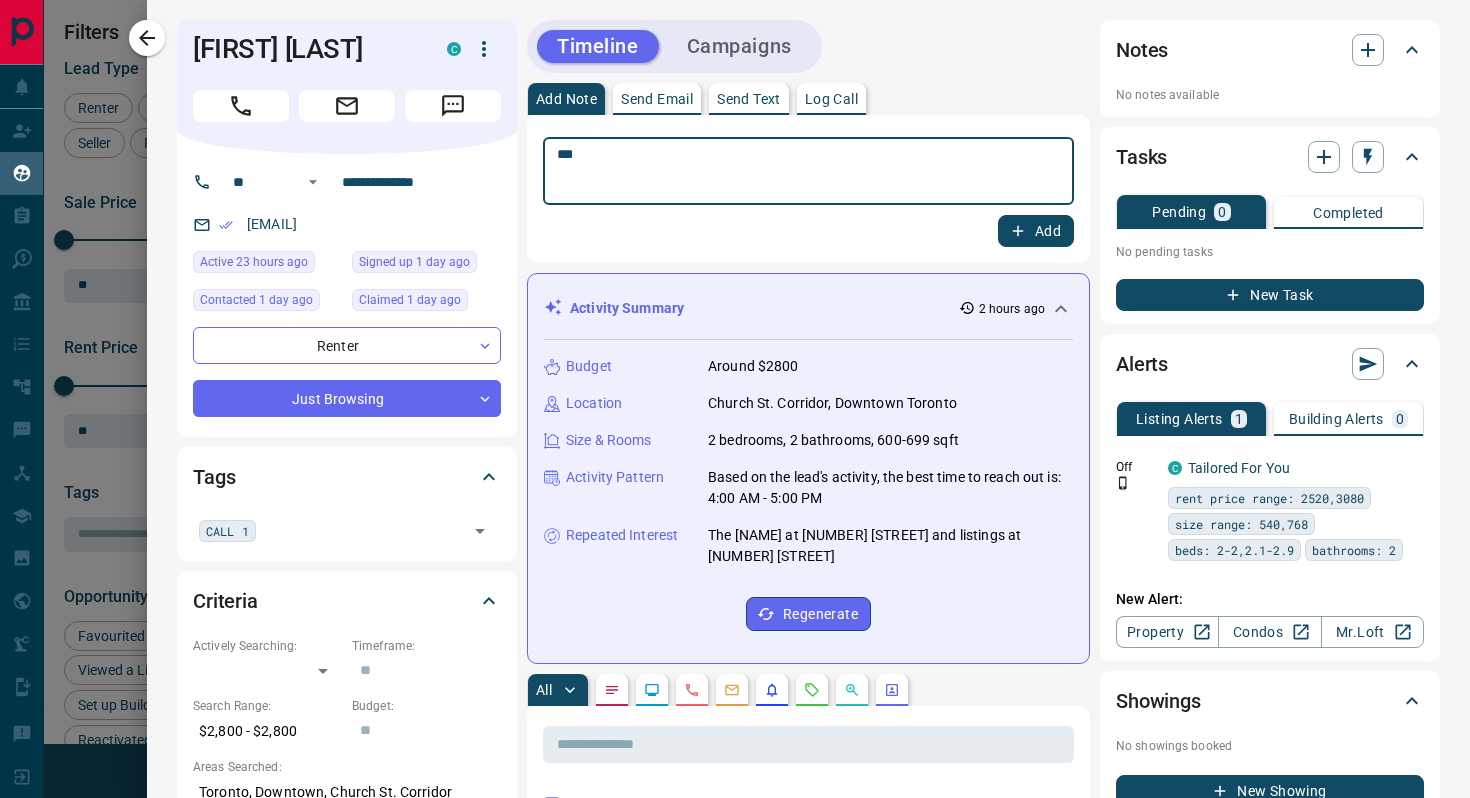 type on "***" 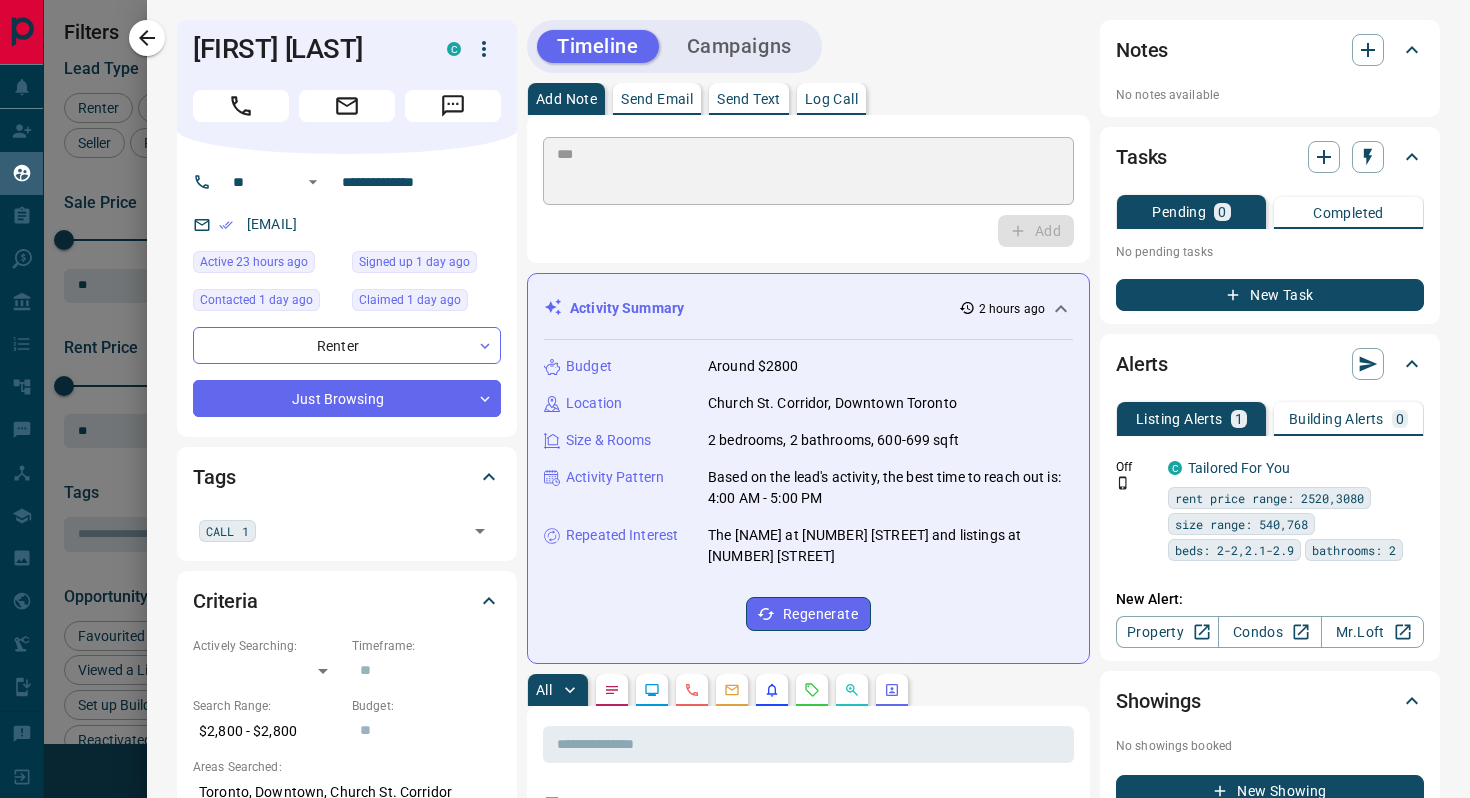 type 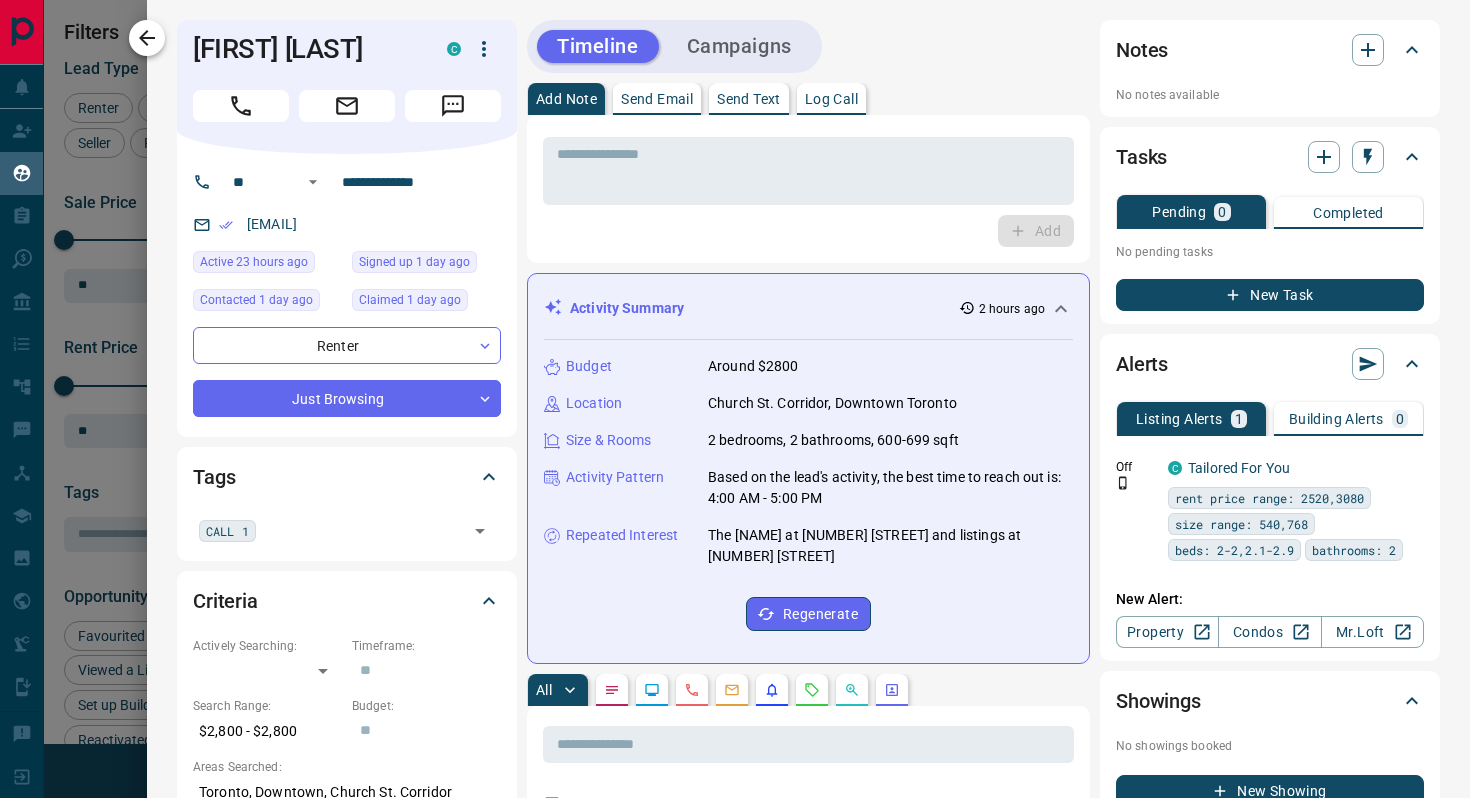 click 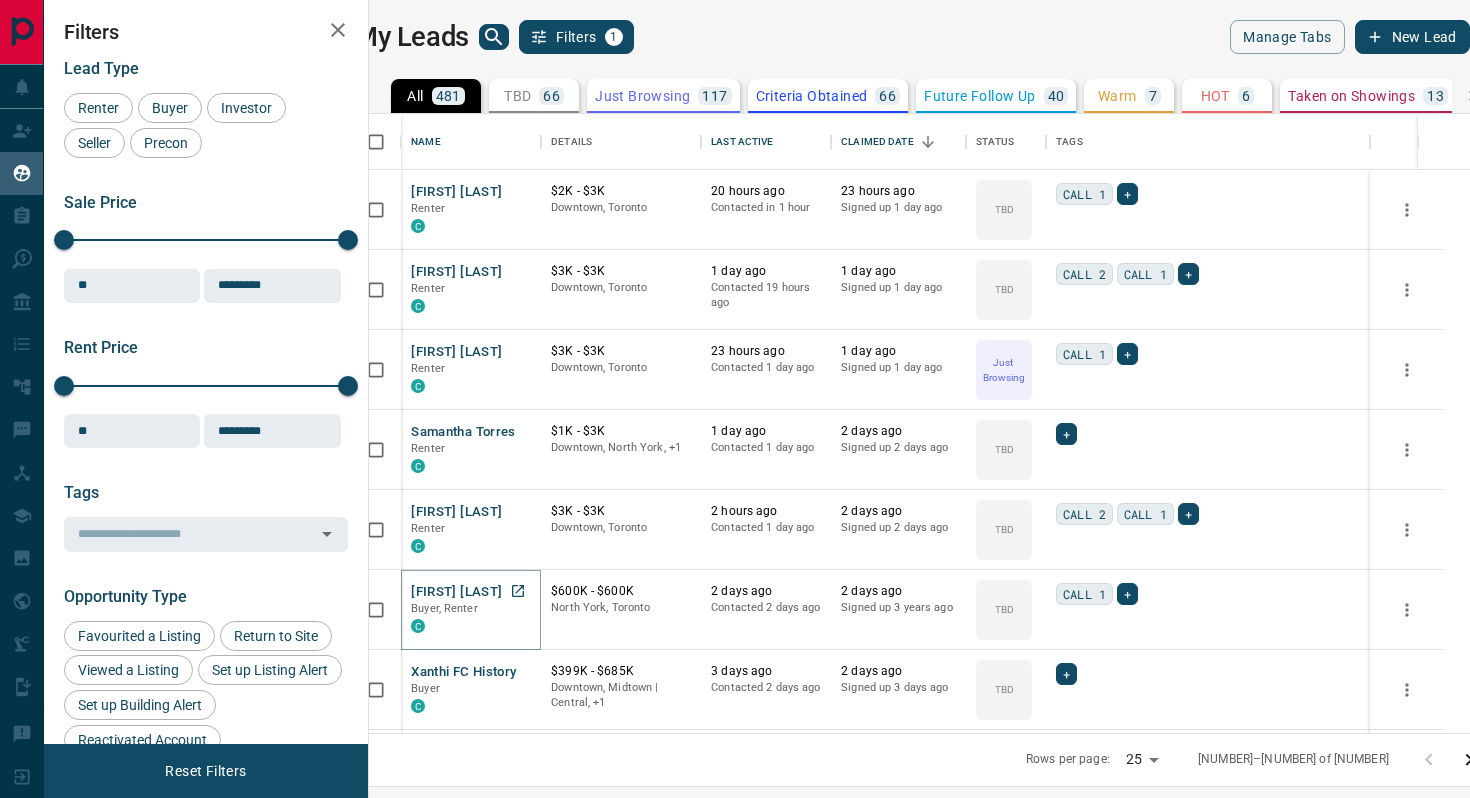 click on "[FIRST] [LAST]" at bounding box center (456, 592) 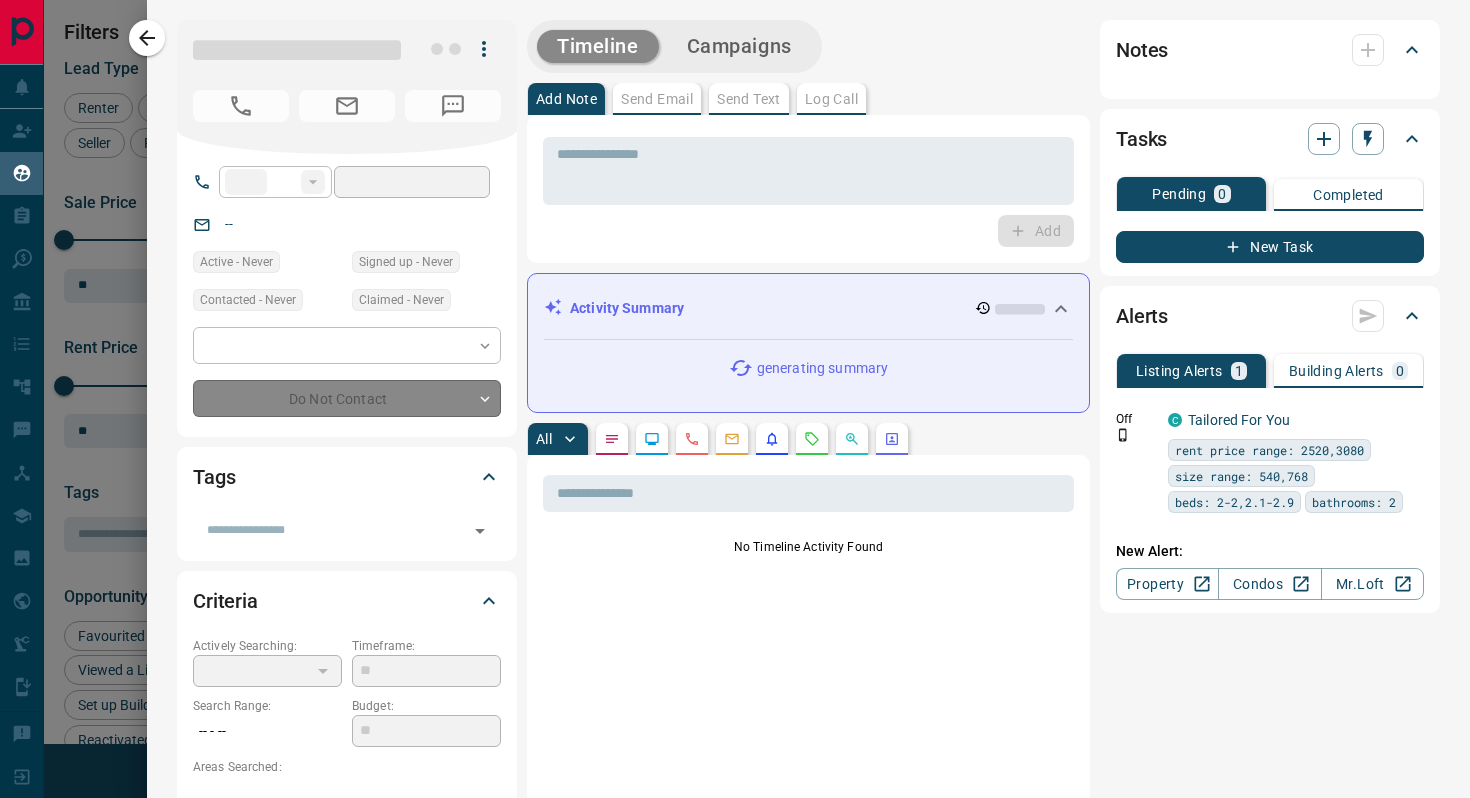type on "**" 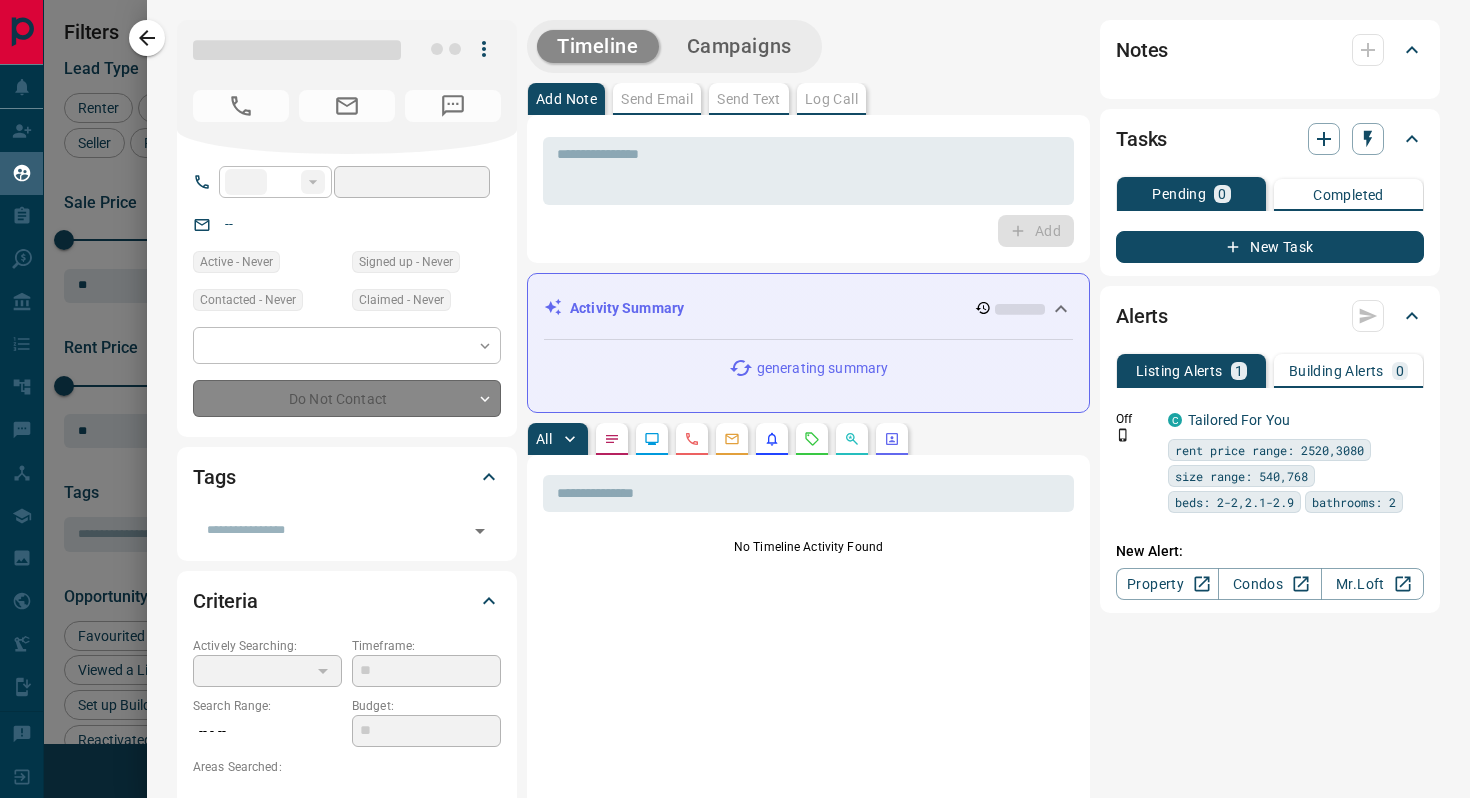 type on "**********" 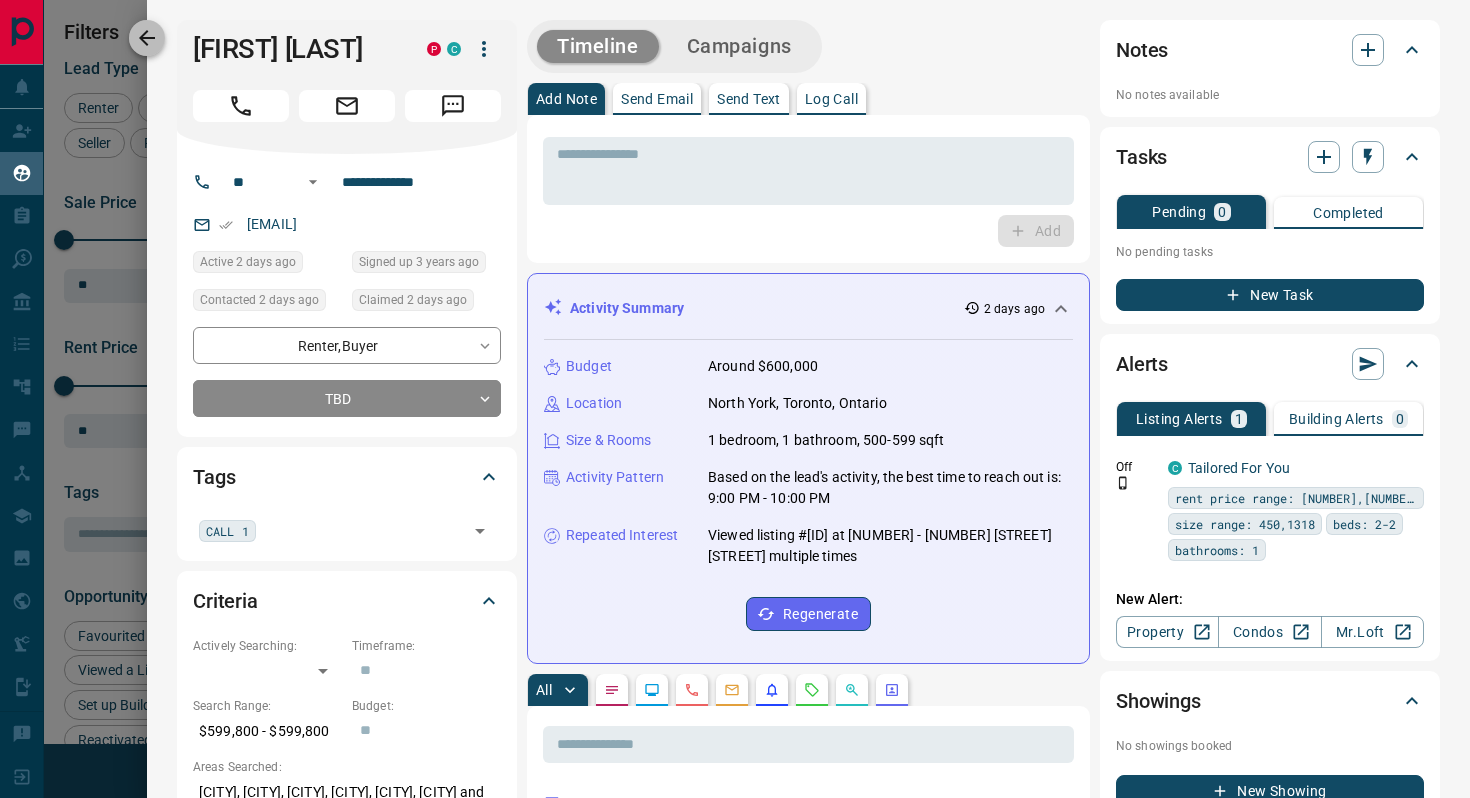 click 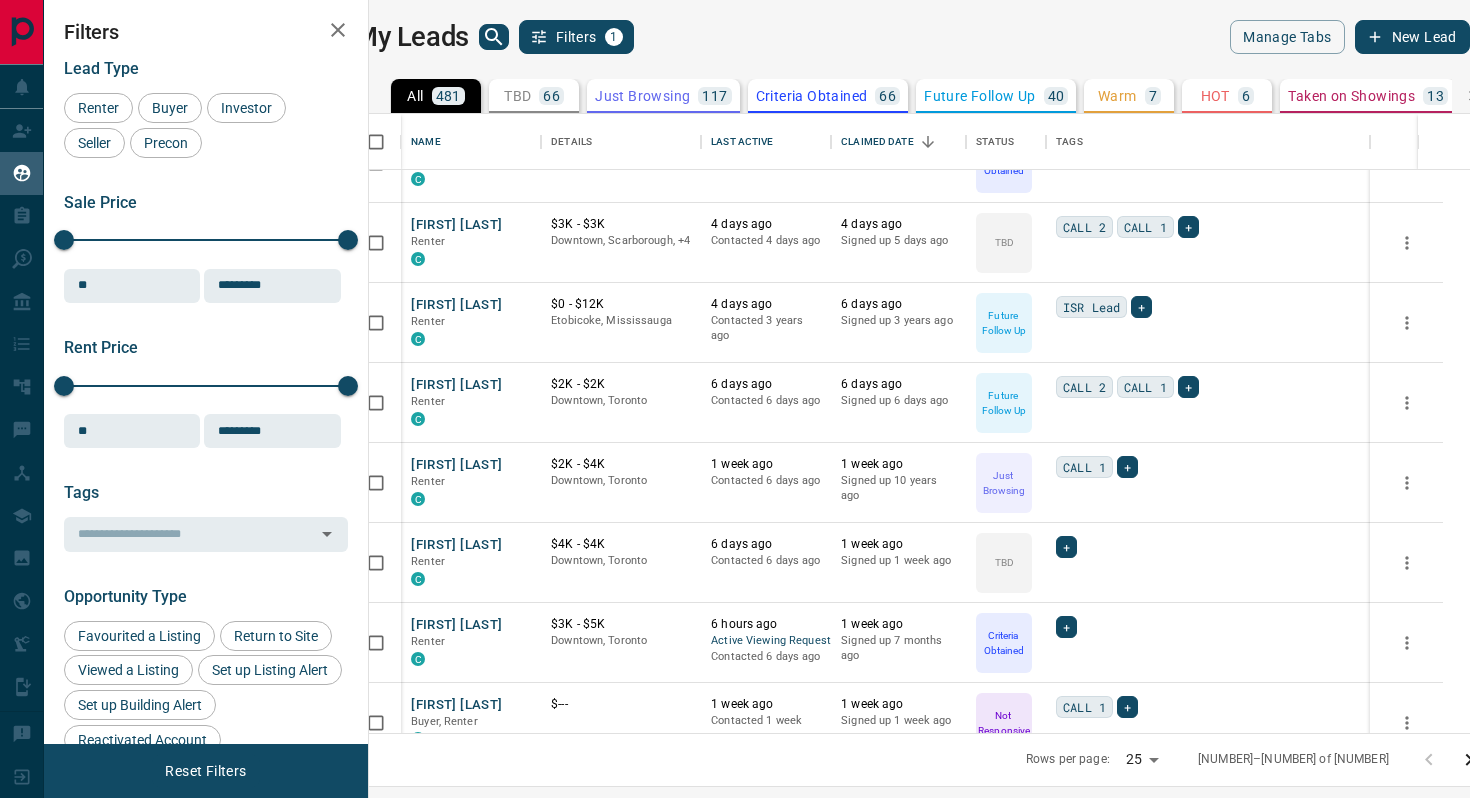 scroll, scrollTop: 1437, scrollLeft: 0, axis: vertical 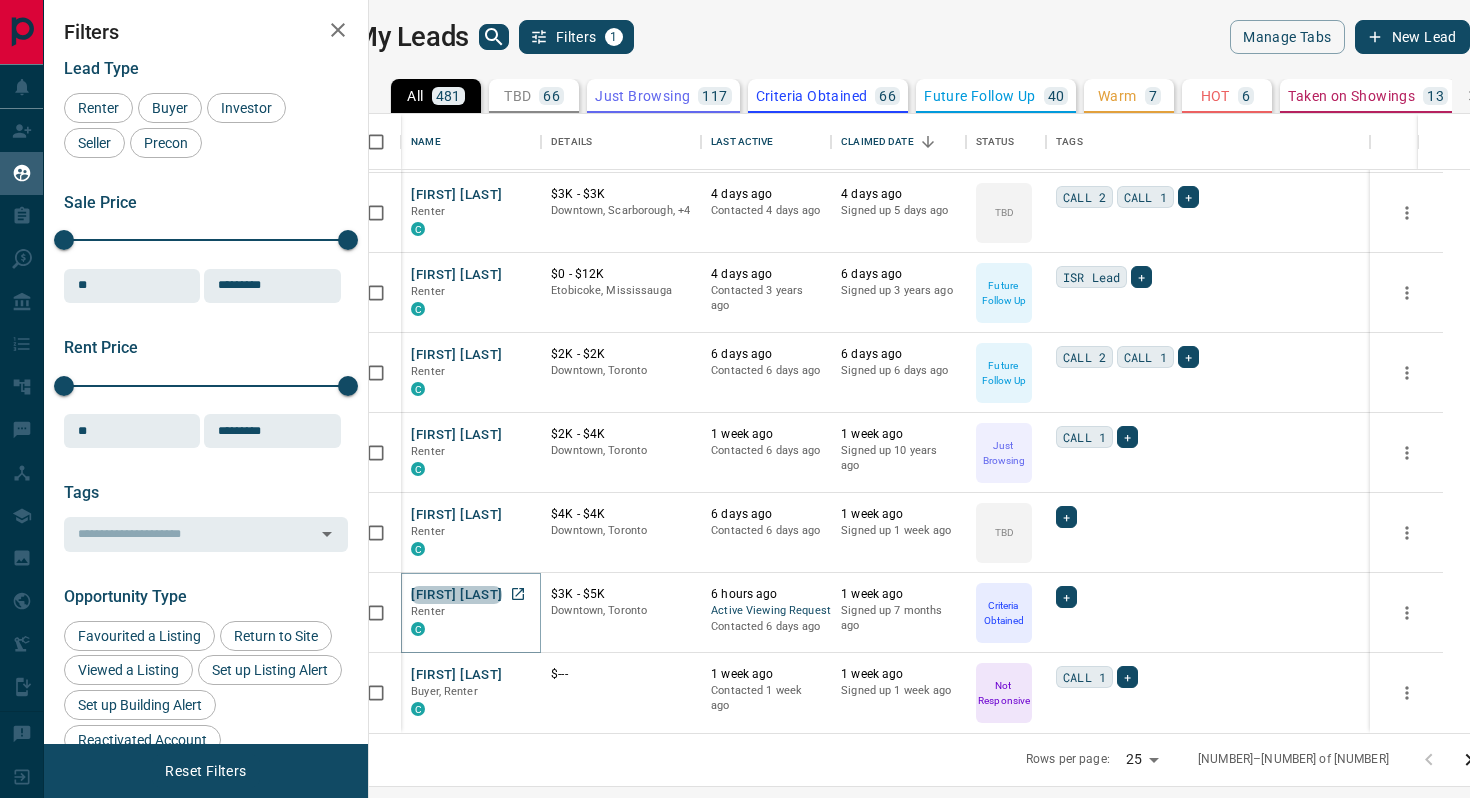 click on "[FIRST] [LAST]" at bounding box center (456, 595) 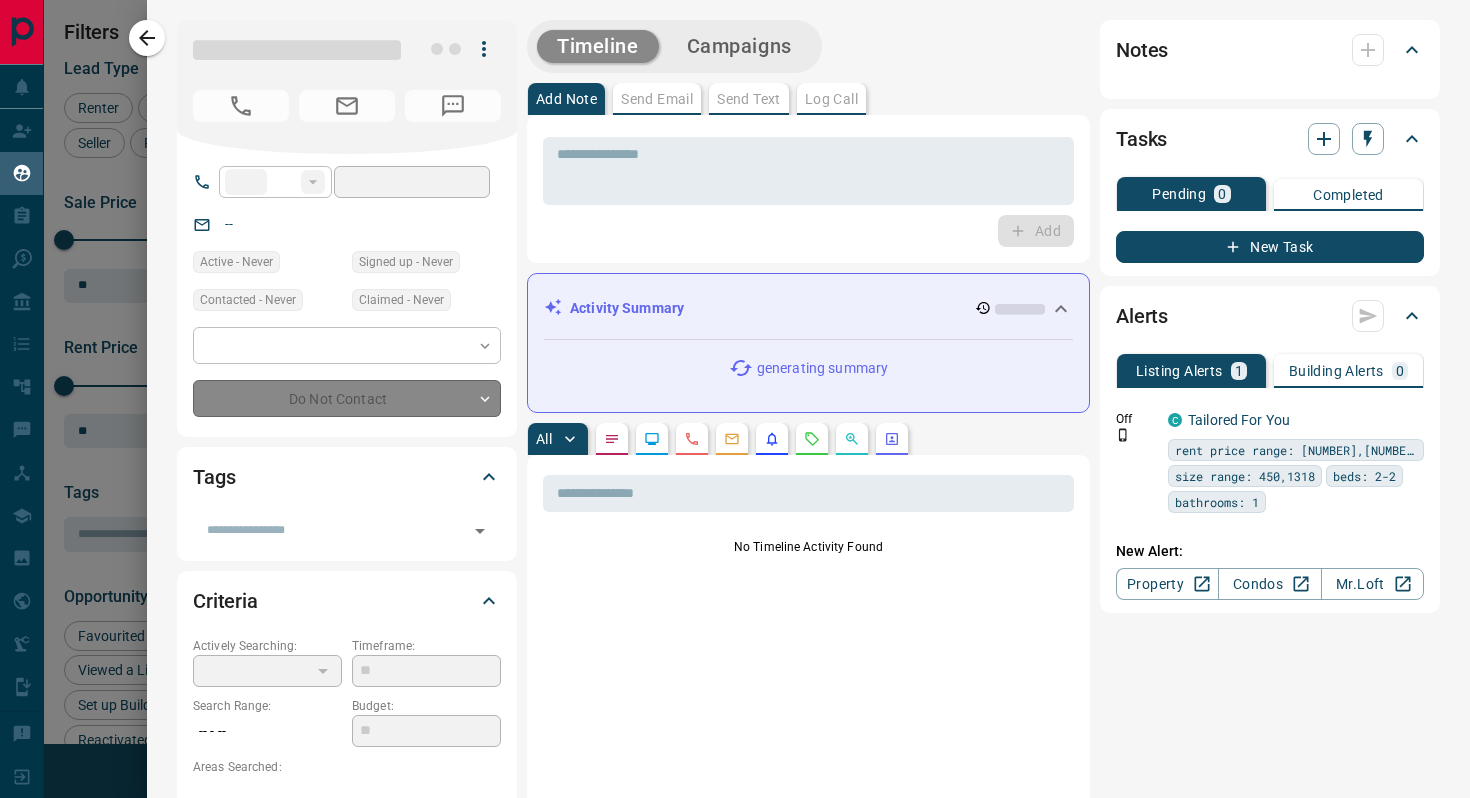 type on "**" 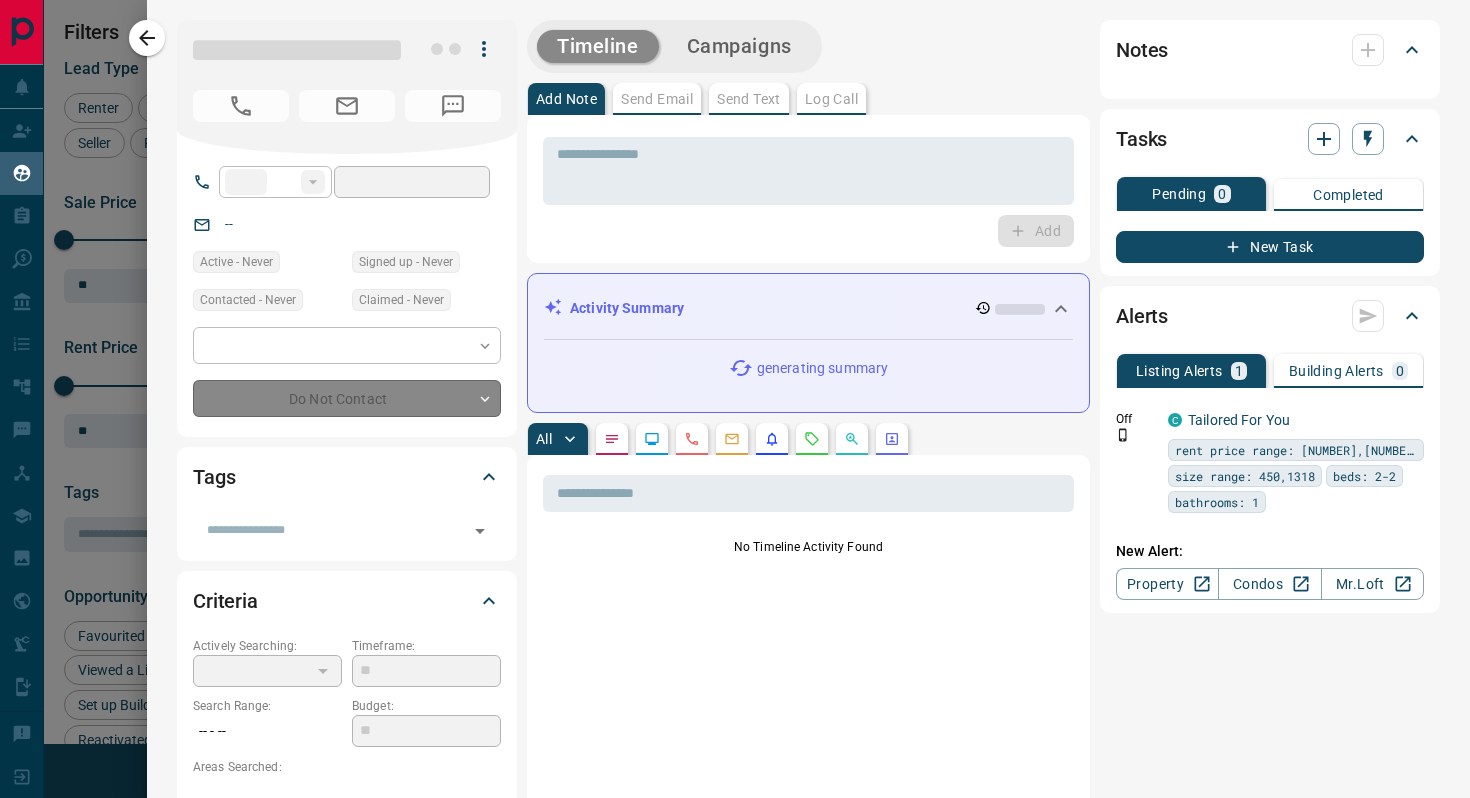 type on "**********" 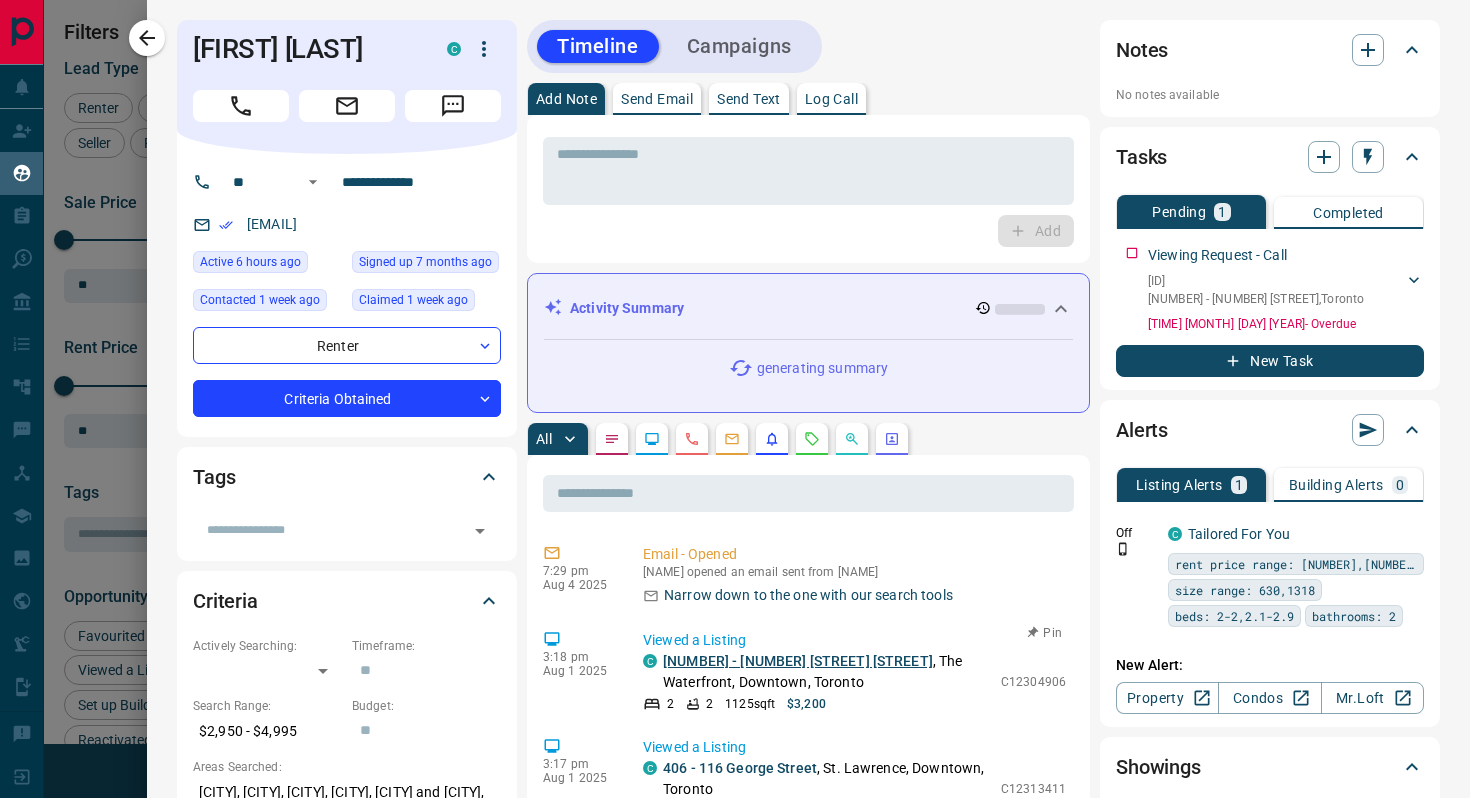 click on "[NUMBER] - [NUMBER] [STREET] [STREET]" at bounding box center (798, 661) 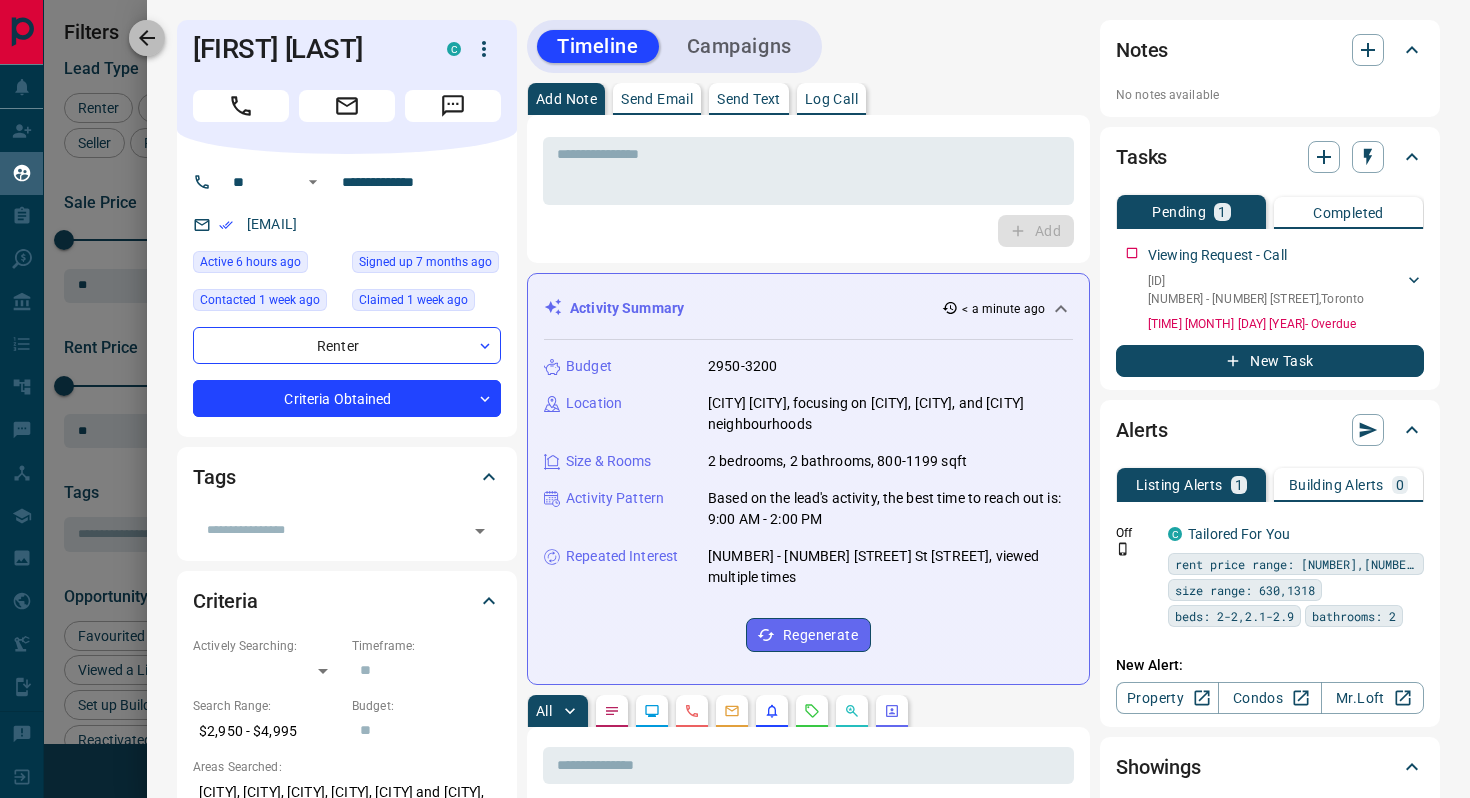 click 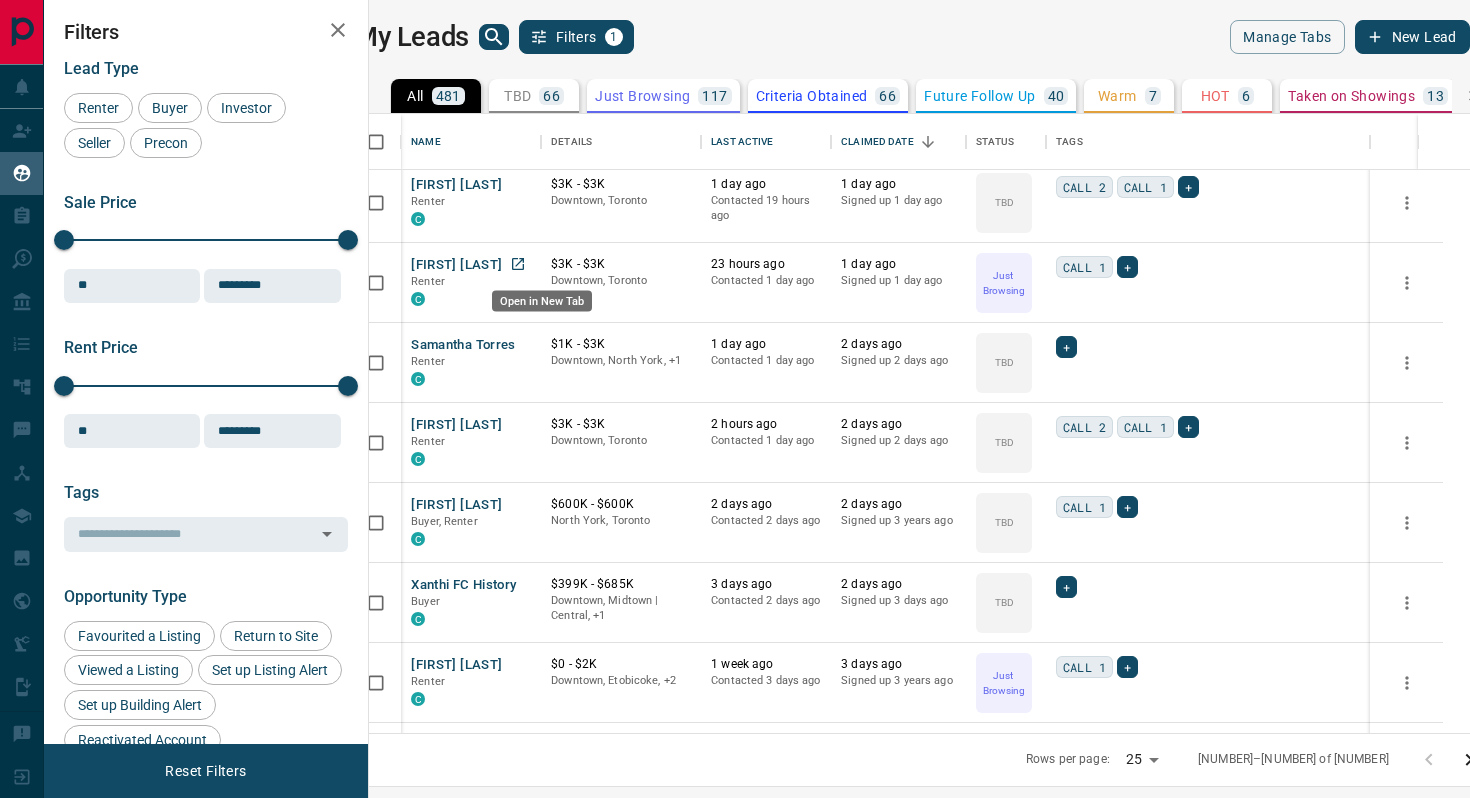 scroll, scrollTop: 0, scrollLeft: 0, axis: both 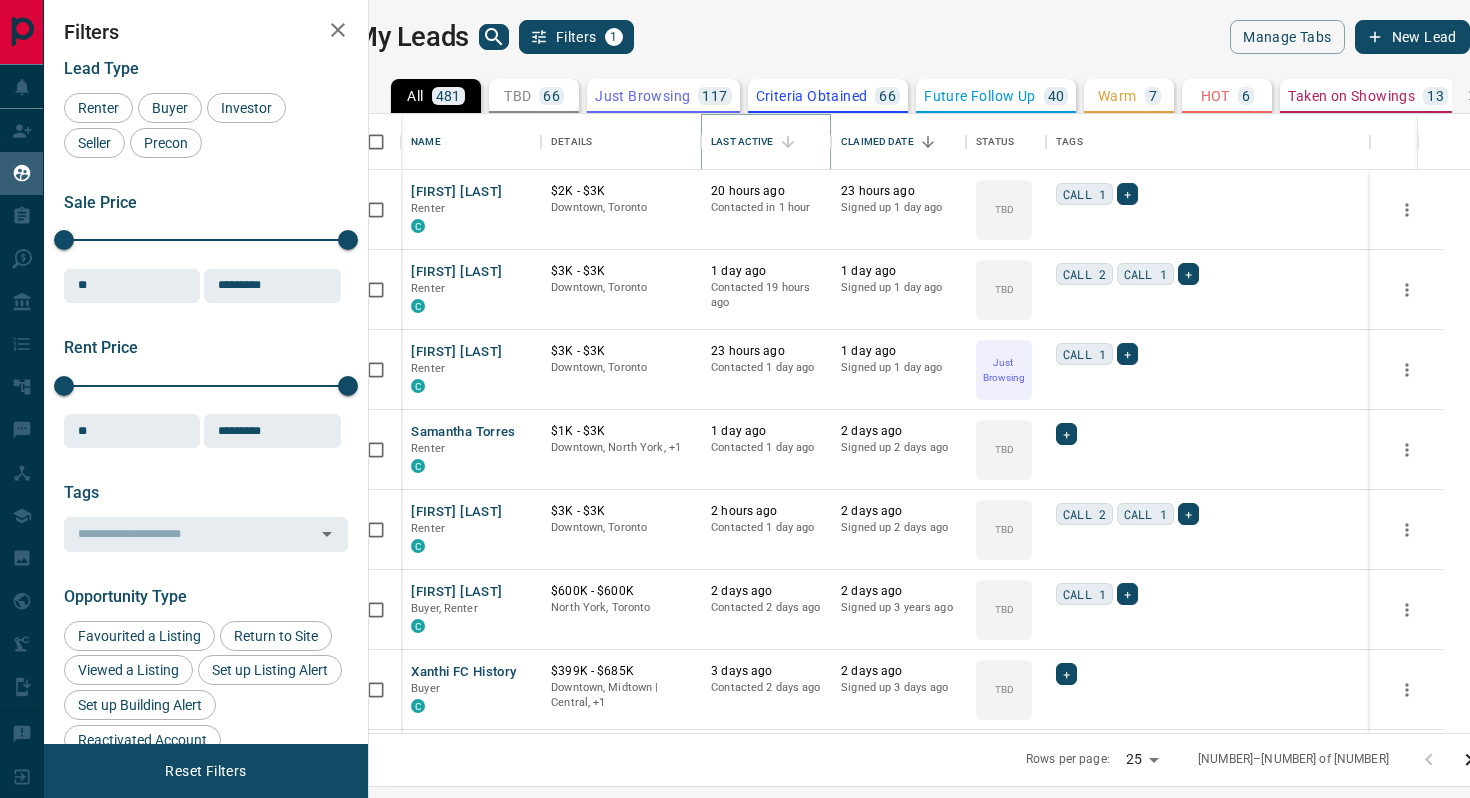 click 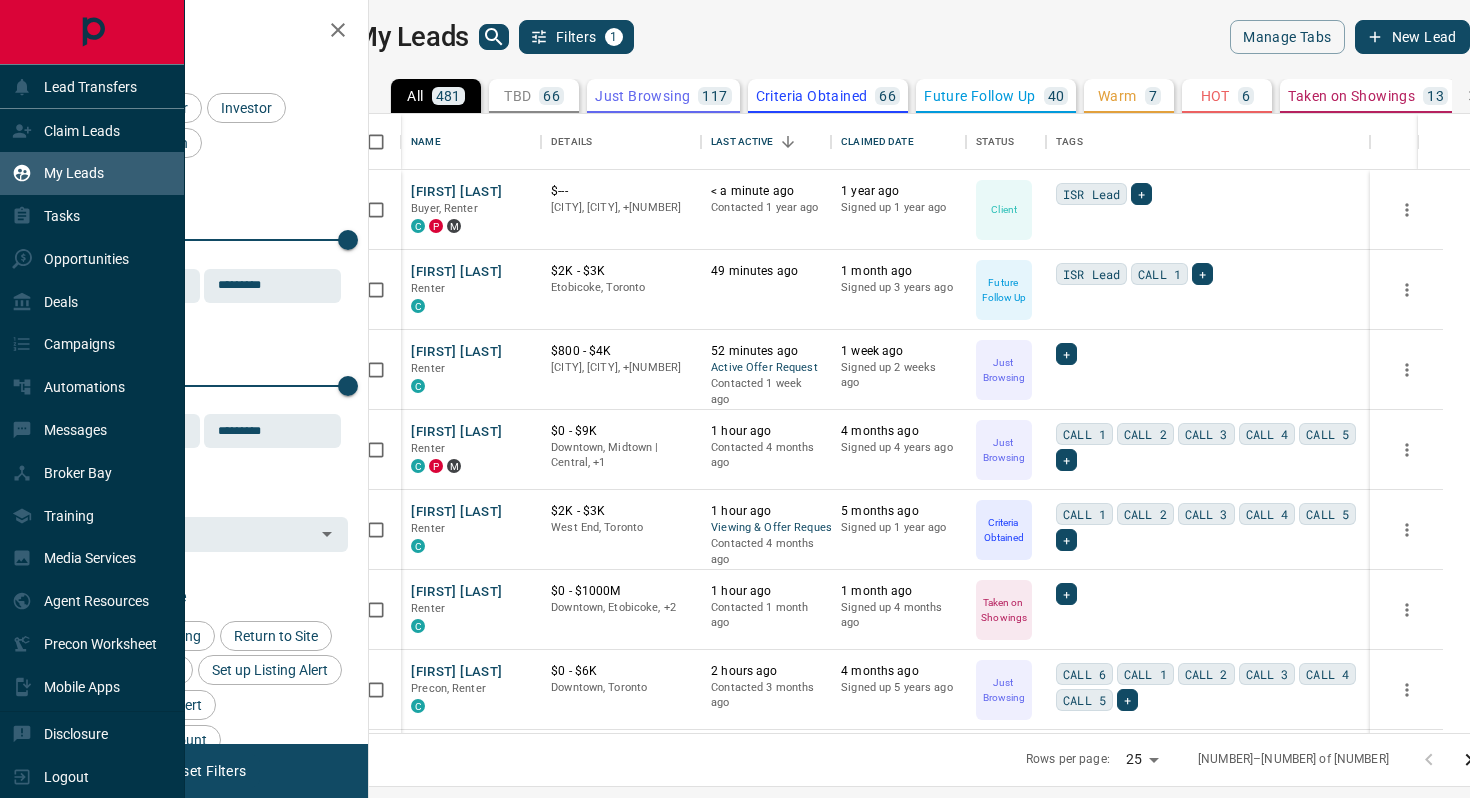click on "My Leads" at bounding box center [58, 173] 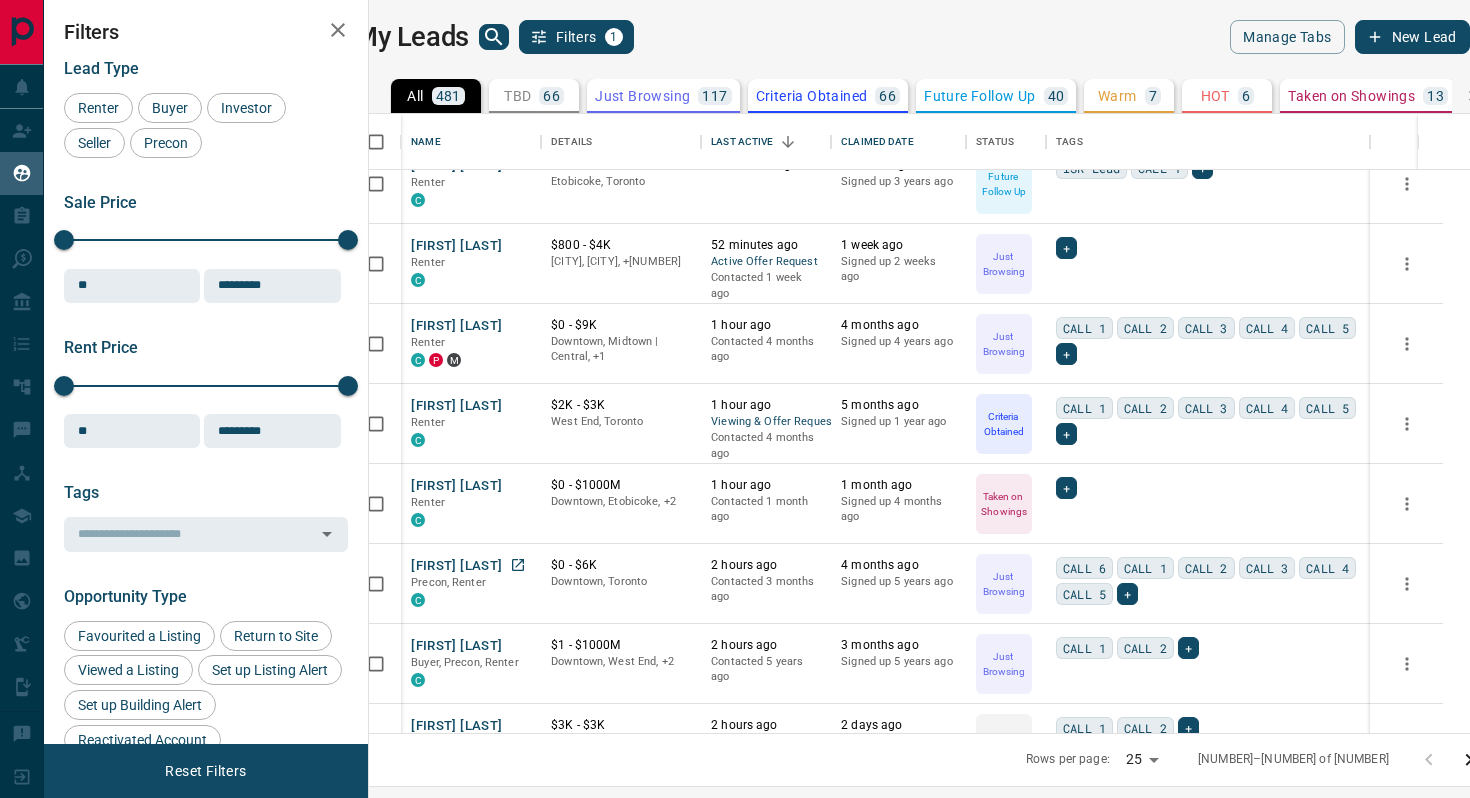 scroll, scrollTop: 111, scrollLeft: 0, axis: vertical 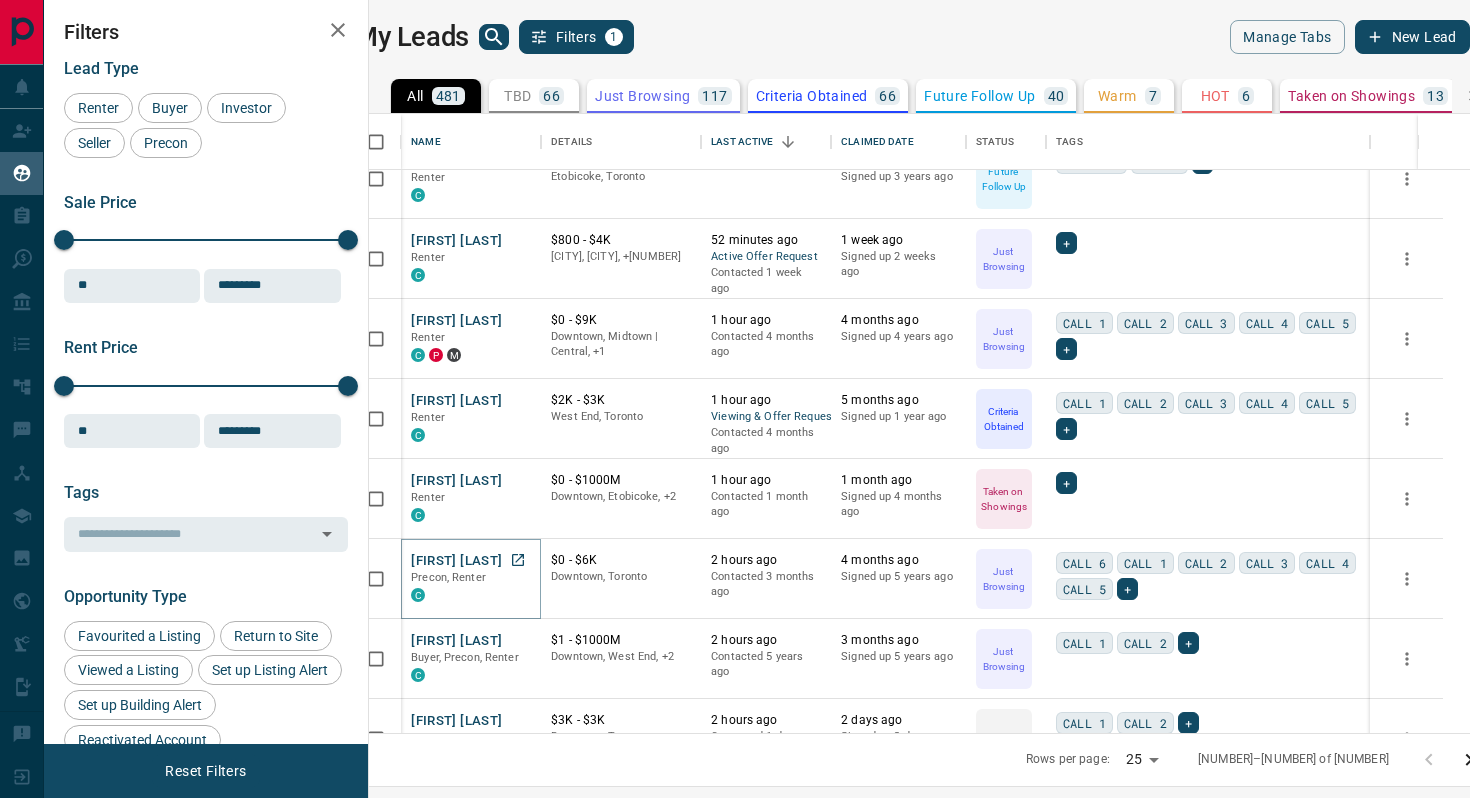 click on "[FIRST] [LAST]" at bounding box center [456, 561] 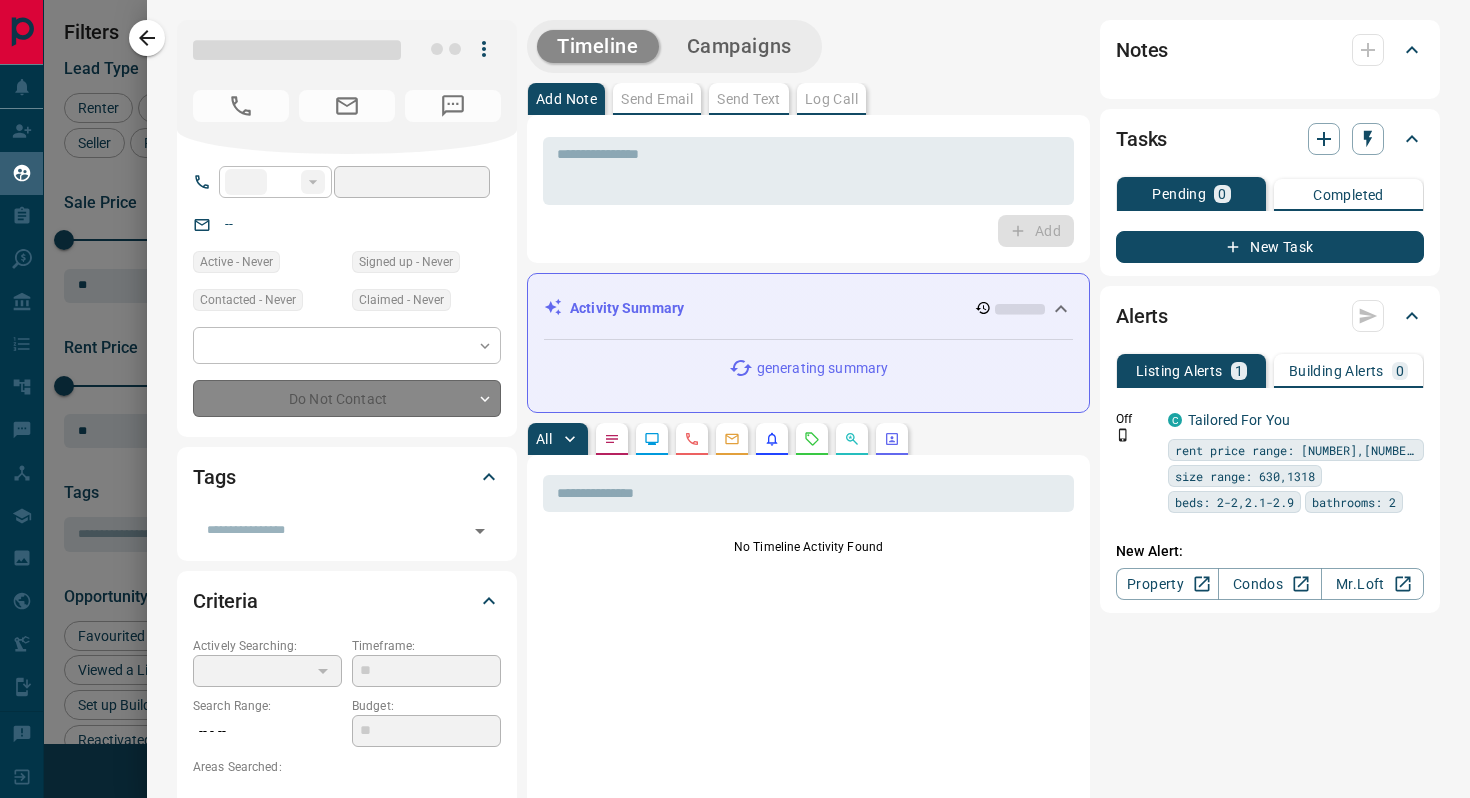 type on "**" 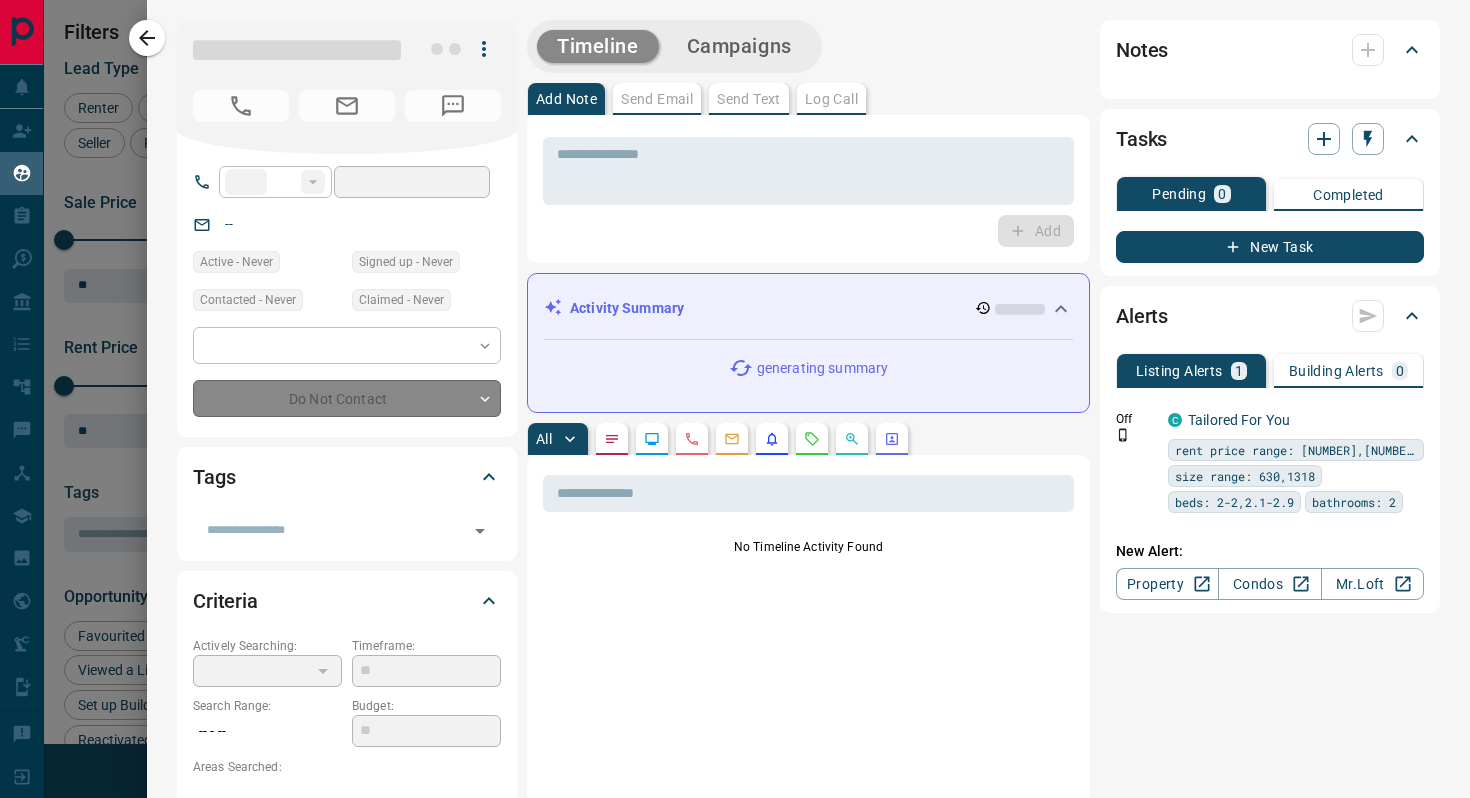 type on "**********" 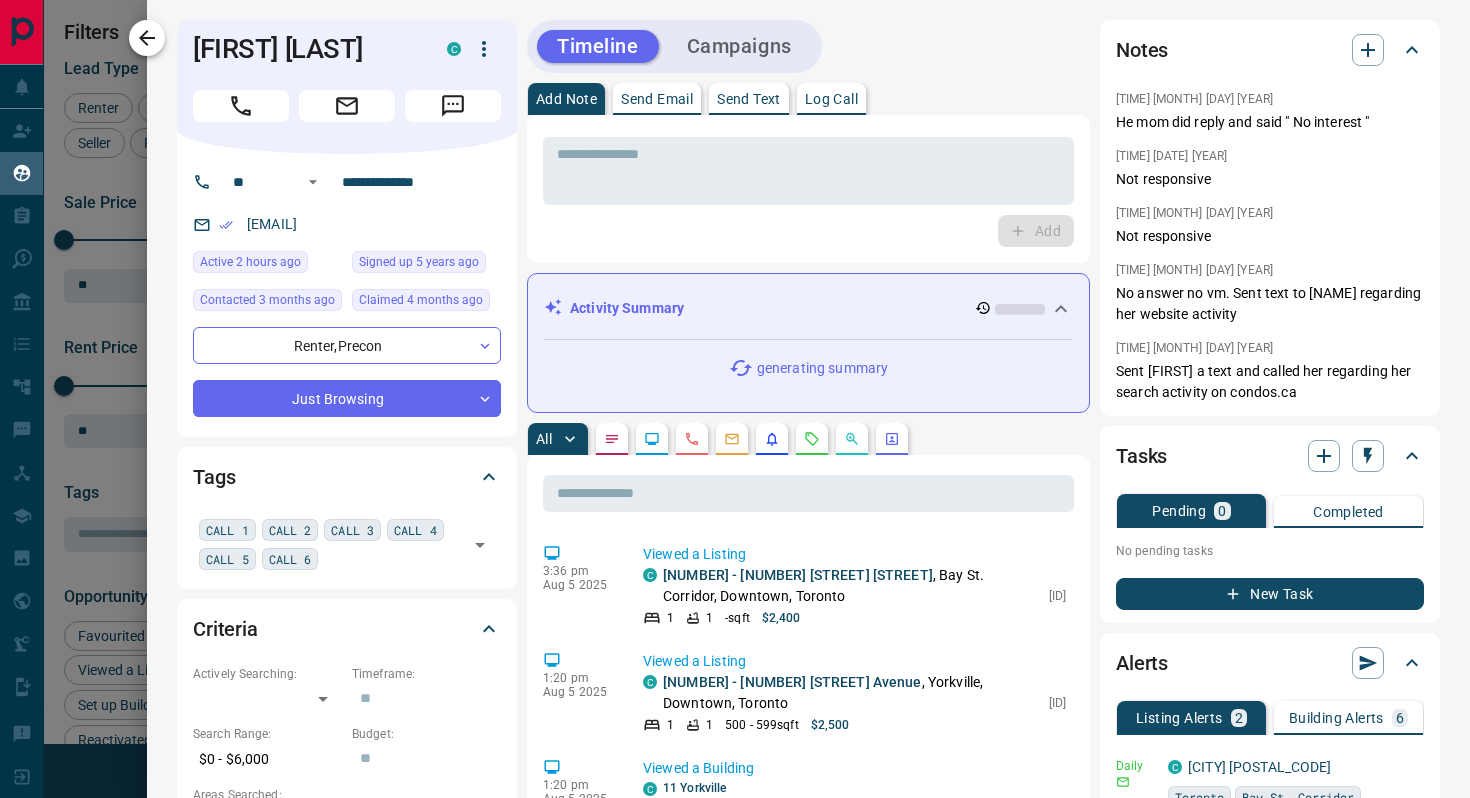 click 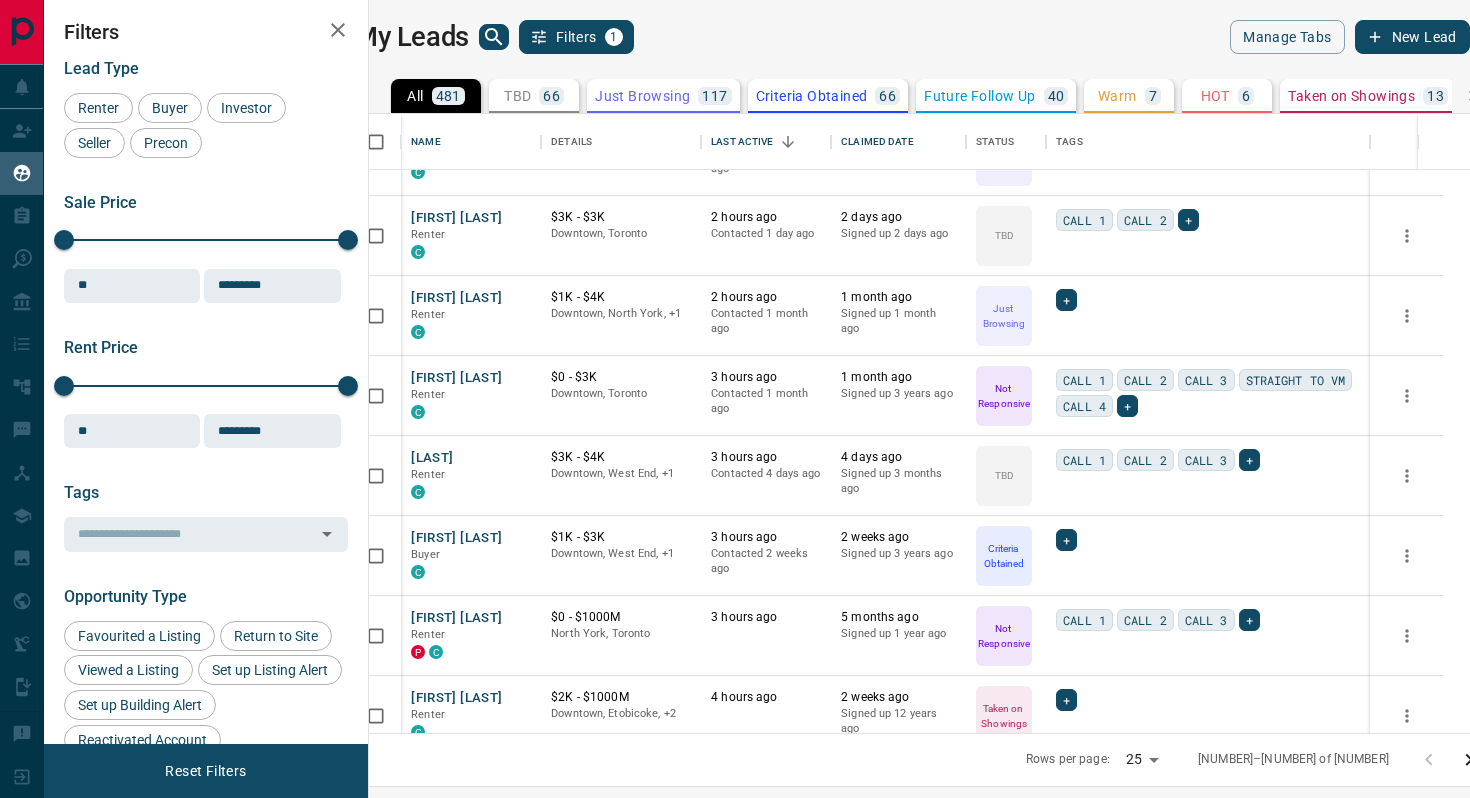 scroll, scrollTop: 628, scrollLeft: 0, axis: vertical 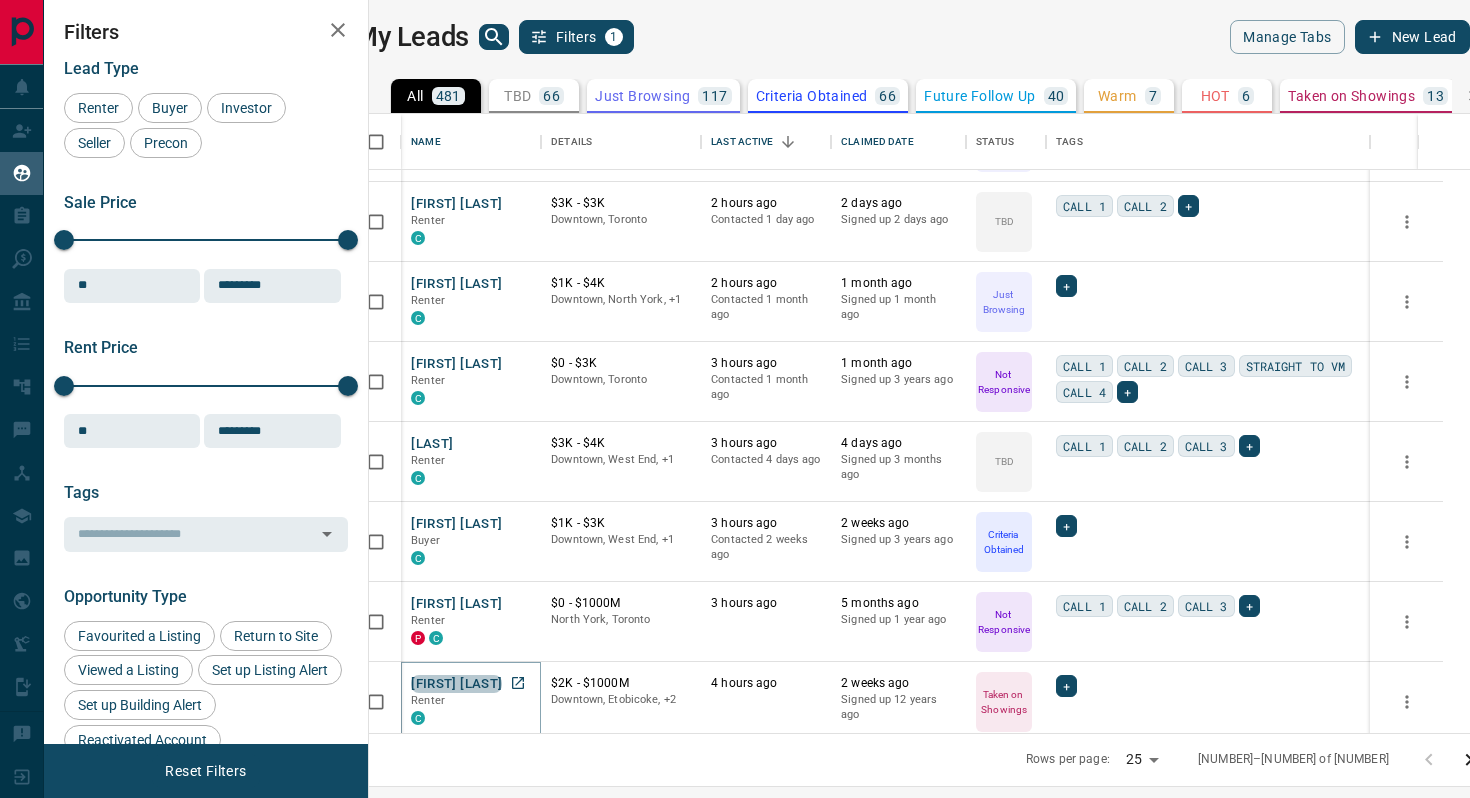 click on "[FIRST] [LAST]" at bounding box center [456, 684] 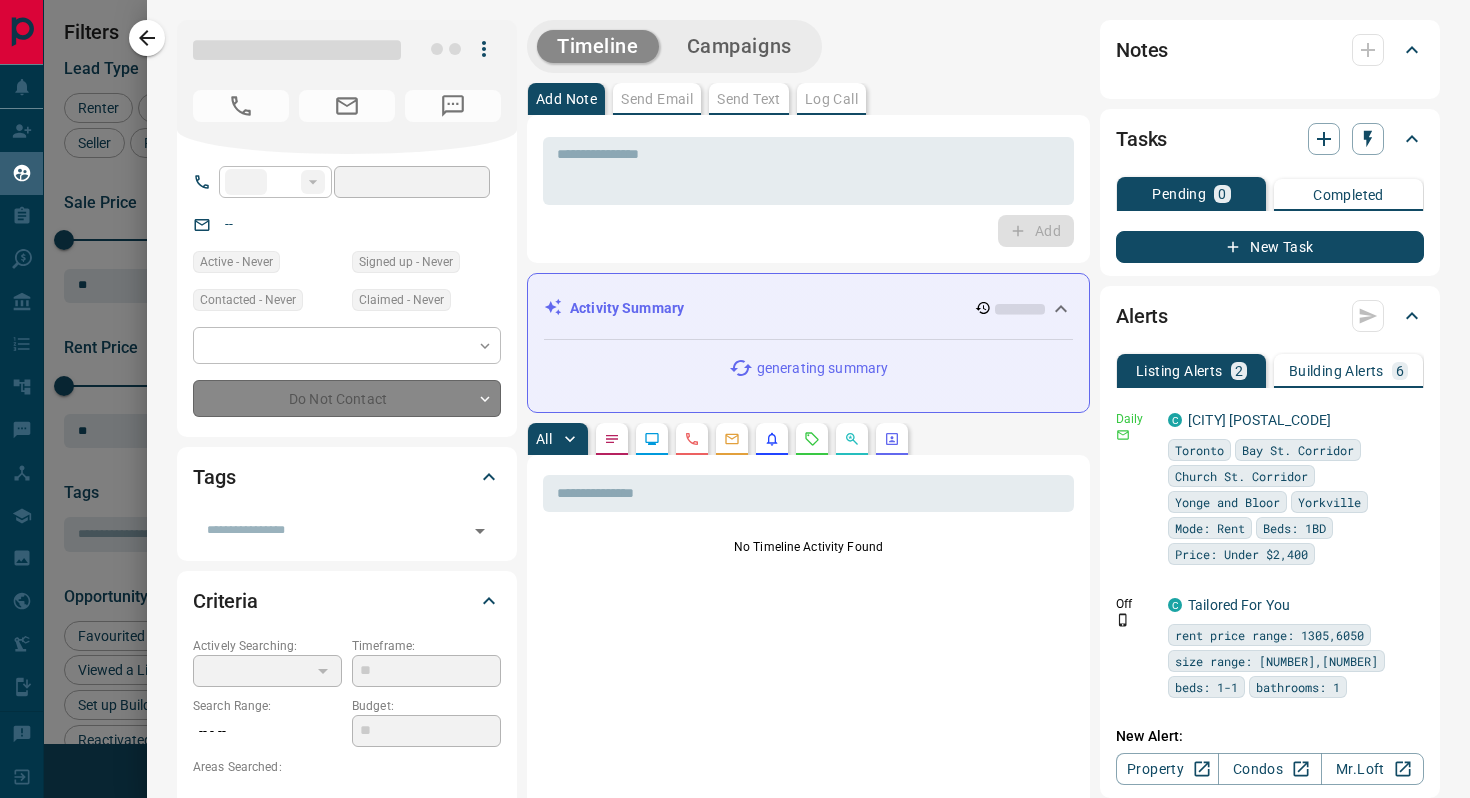 type on "**" 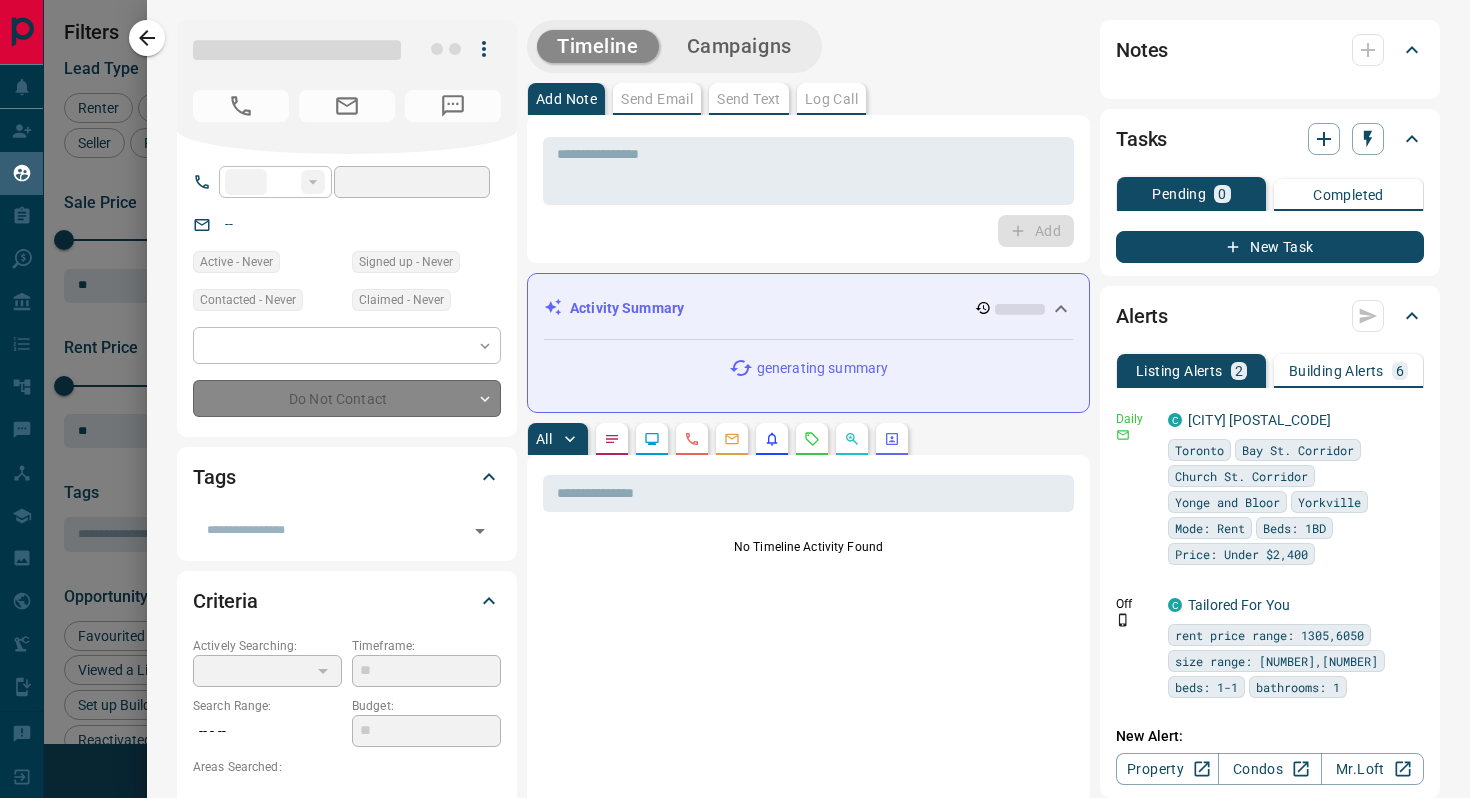 type on "**********" 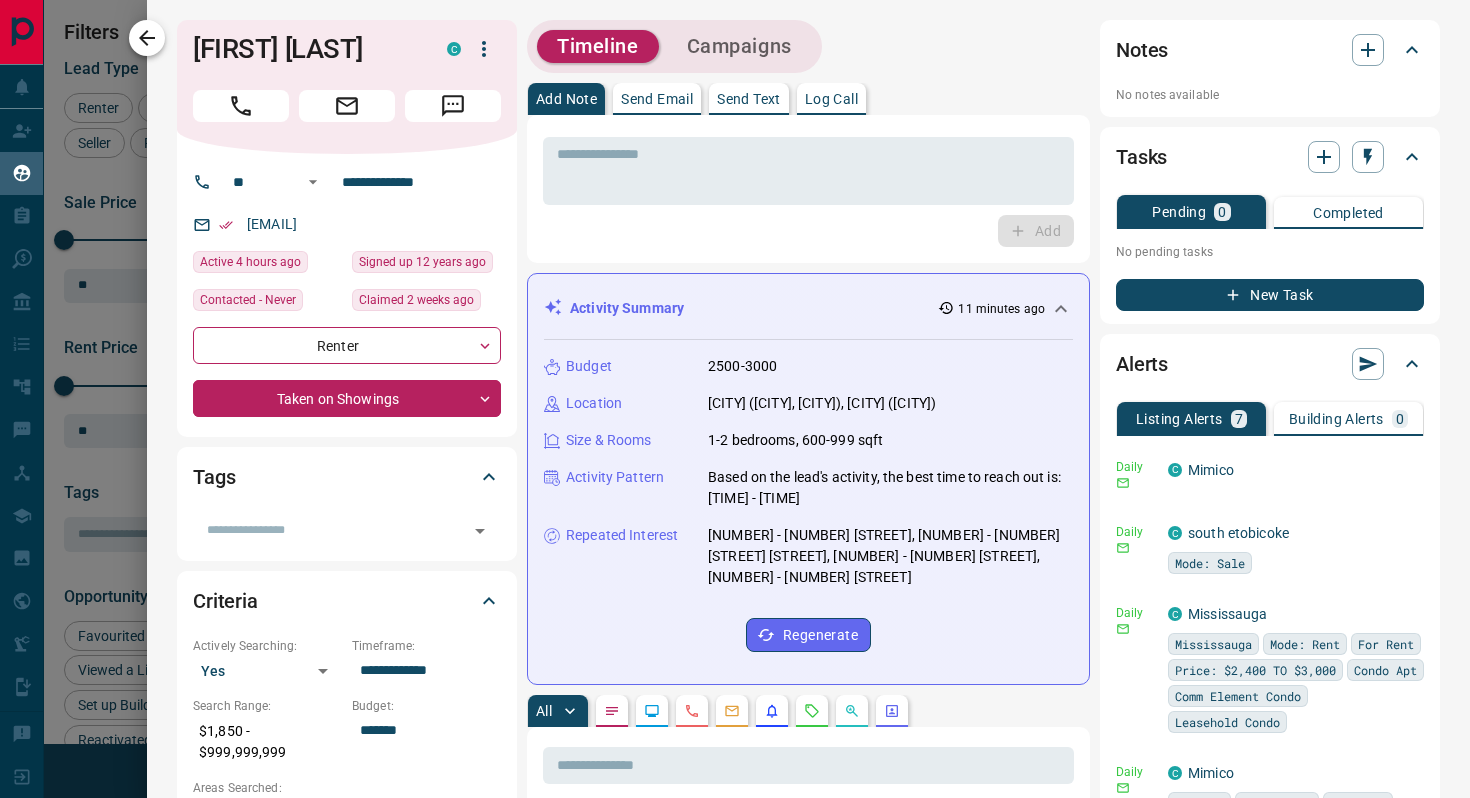 click 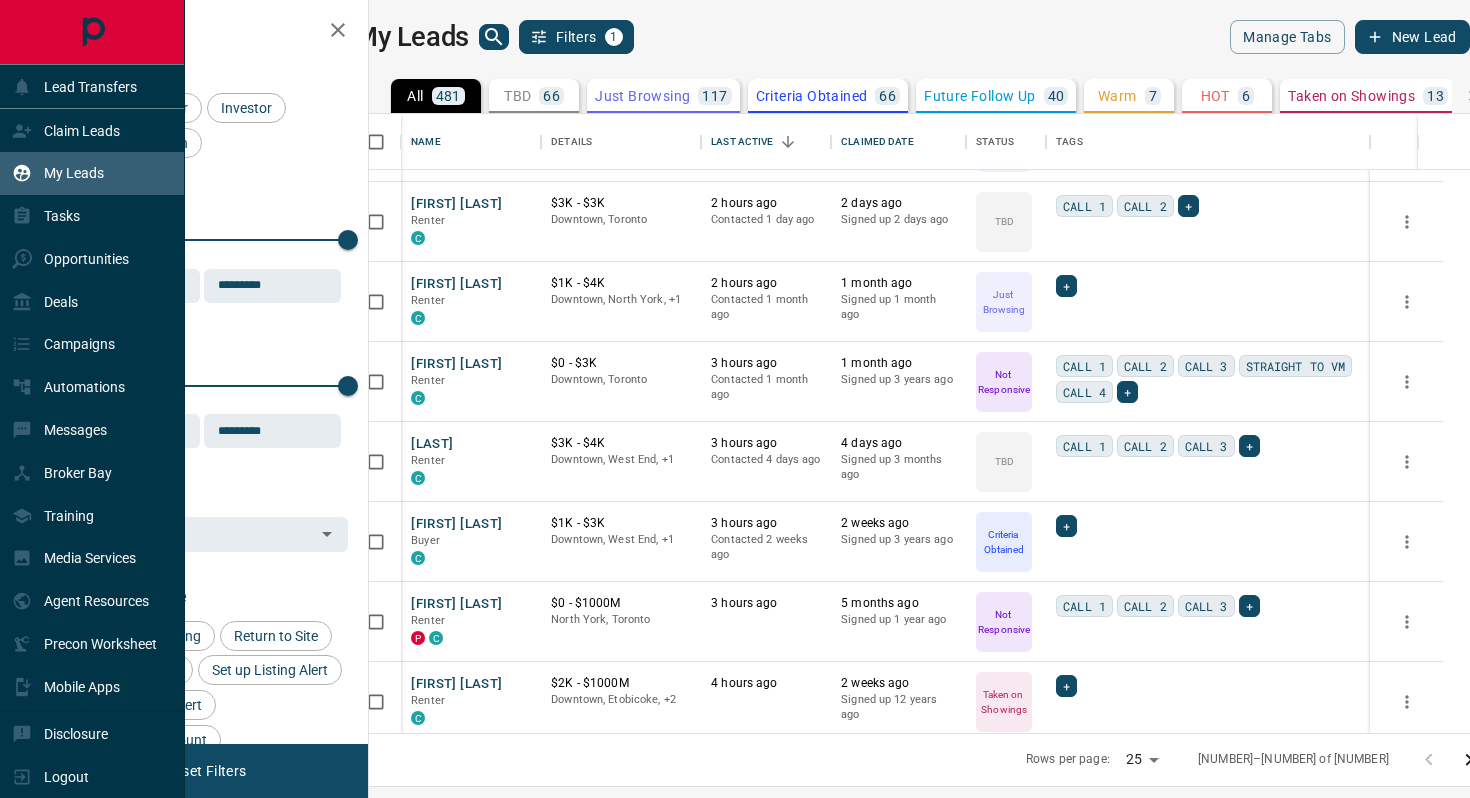 click on "My Leads" at bounding box center [74, 173] 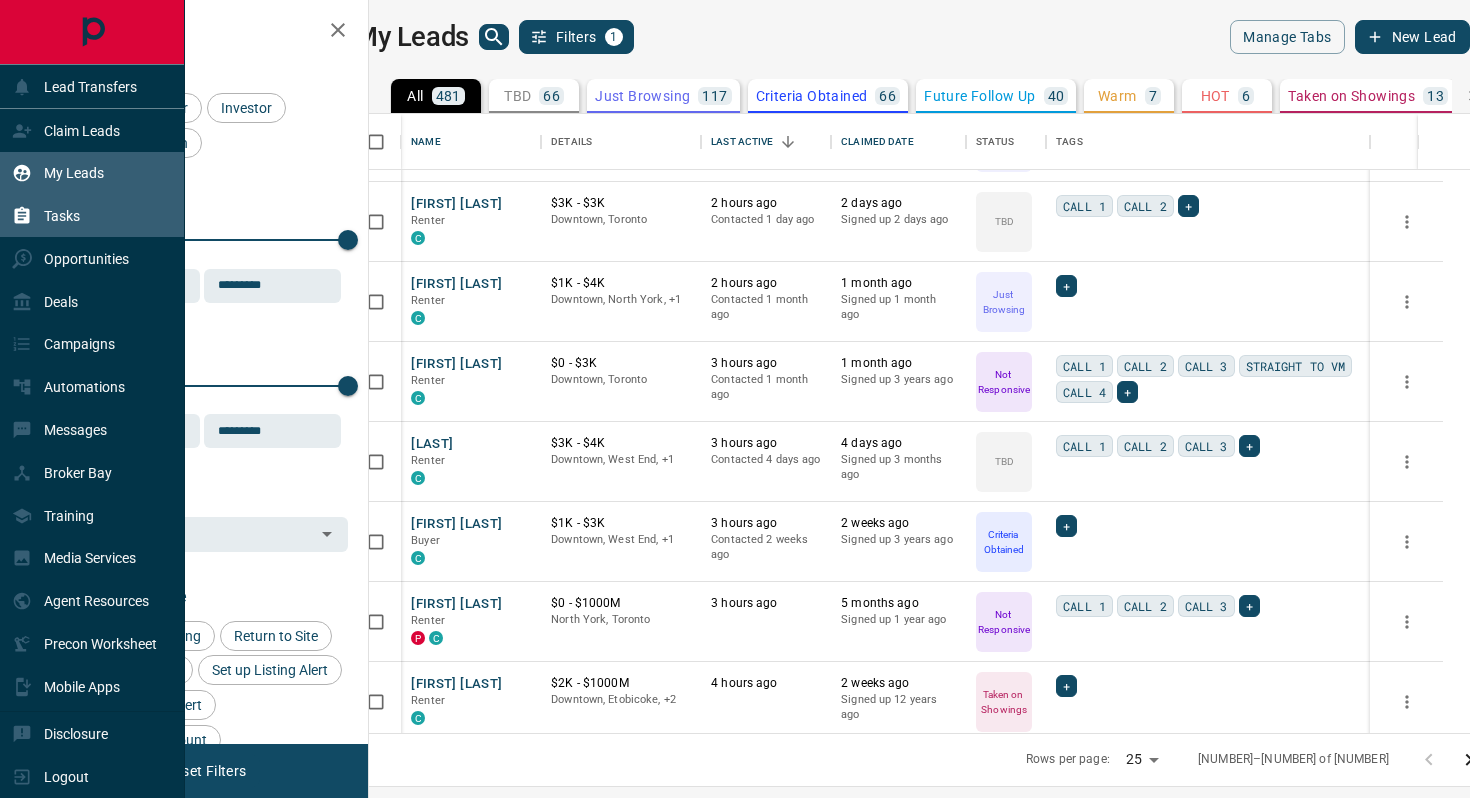 click on "Tasks" at bounding box center [62, 216] 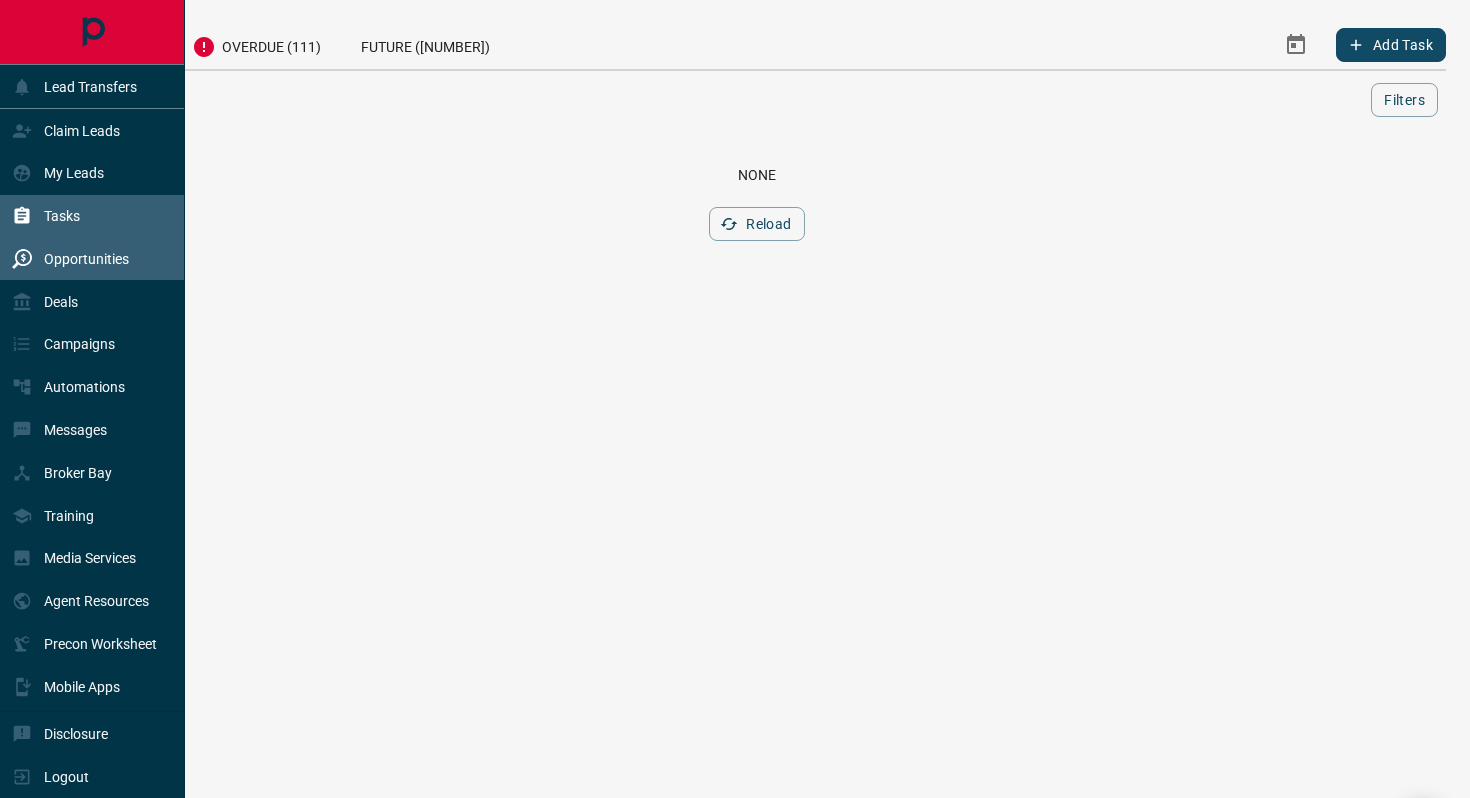 click on "Opportunities" at bounding box center [86, 259] 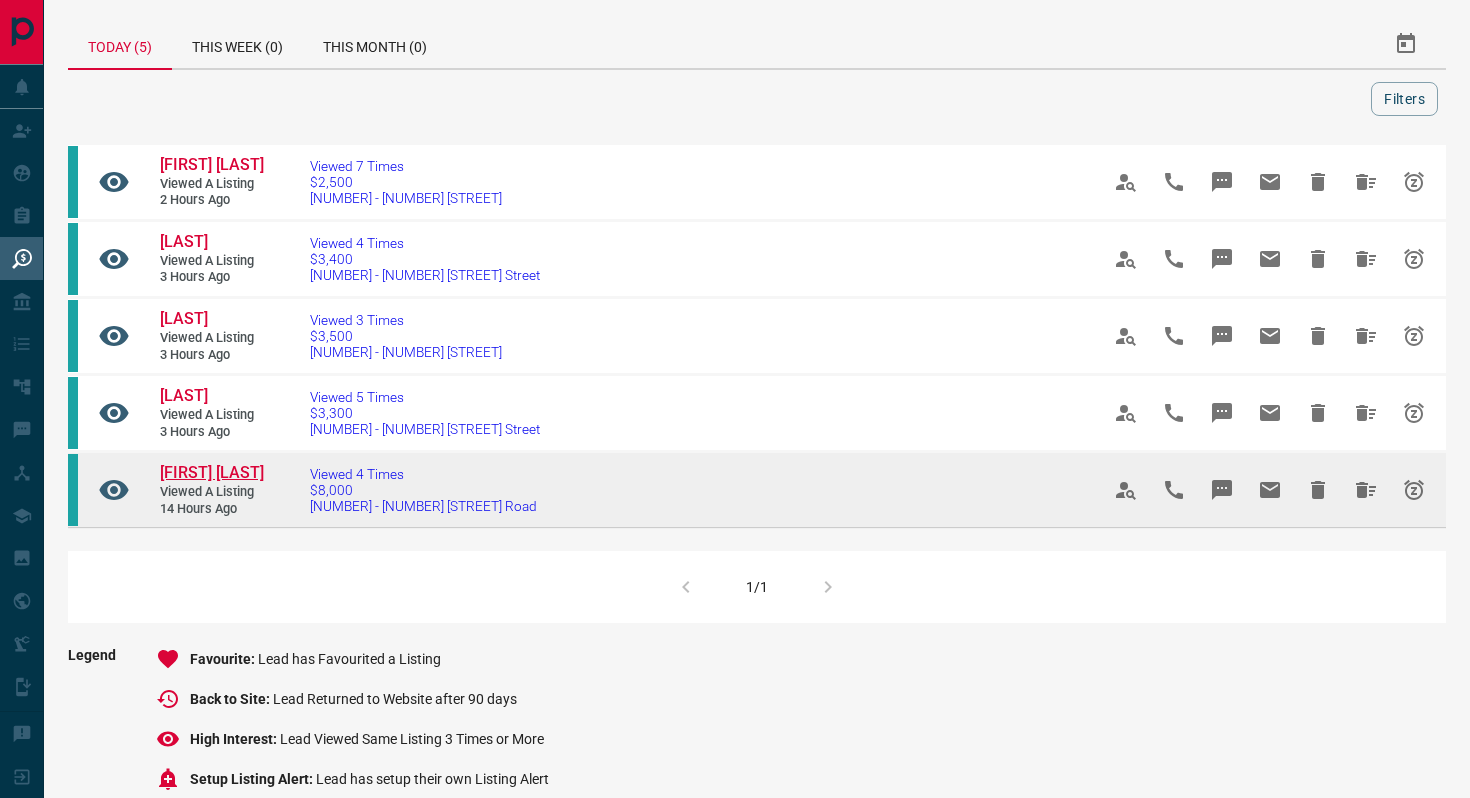 click on "[FIRST] [LAST]" at bounding box center (212, 472) 